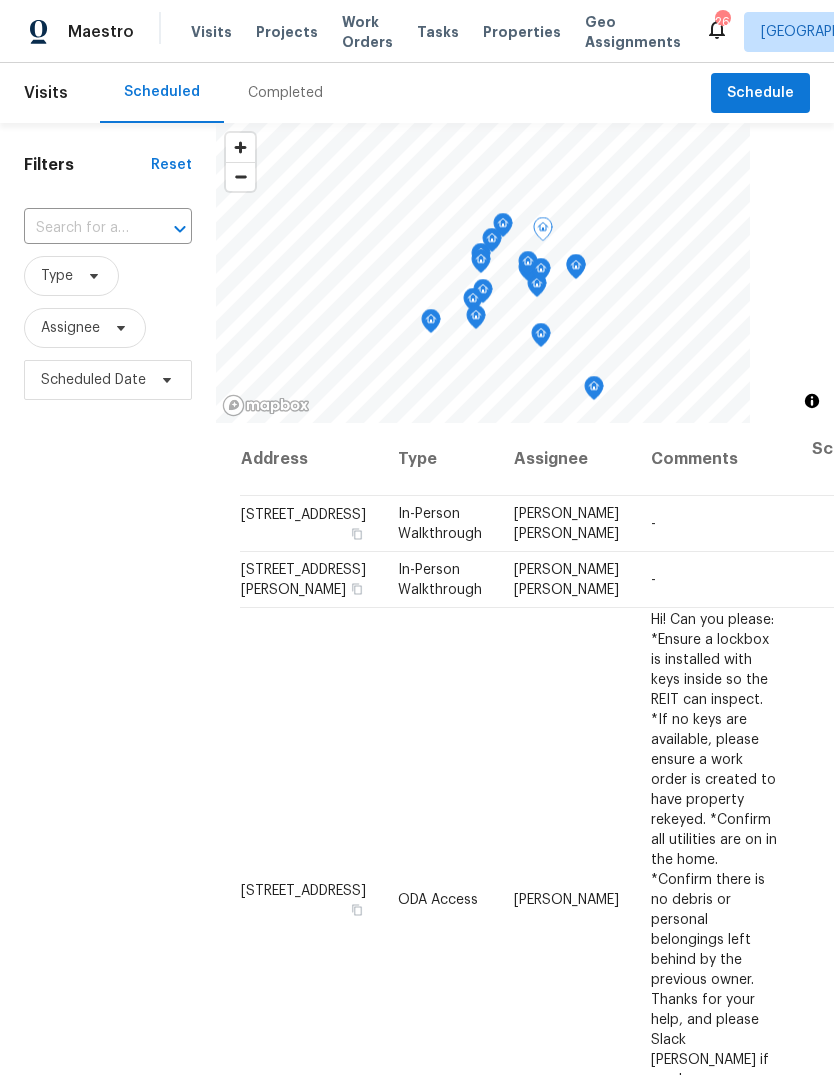 scroll, scrollTop: -2, scrollLeft: 0, axis: vertical 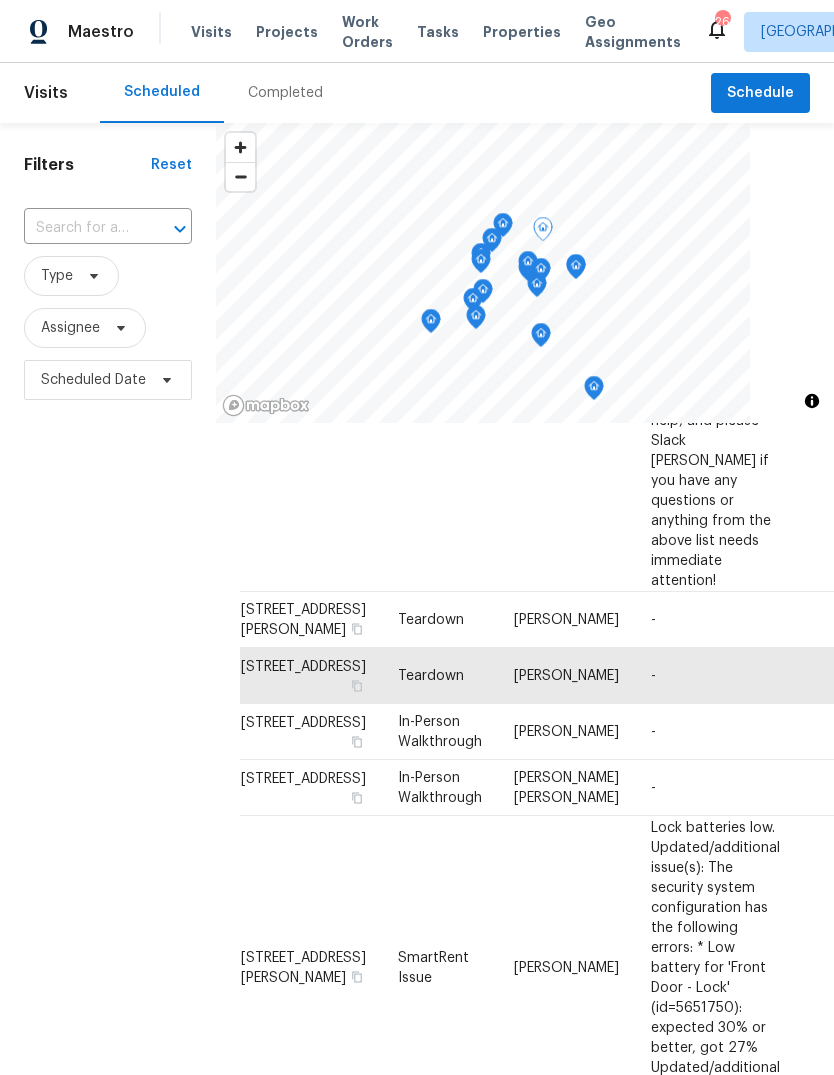 click at bounding box center (80, 228) 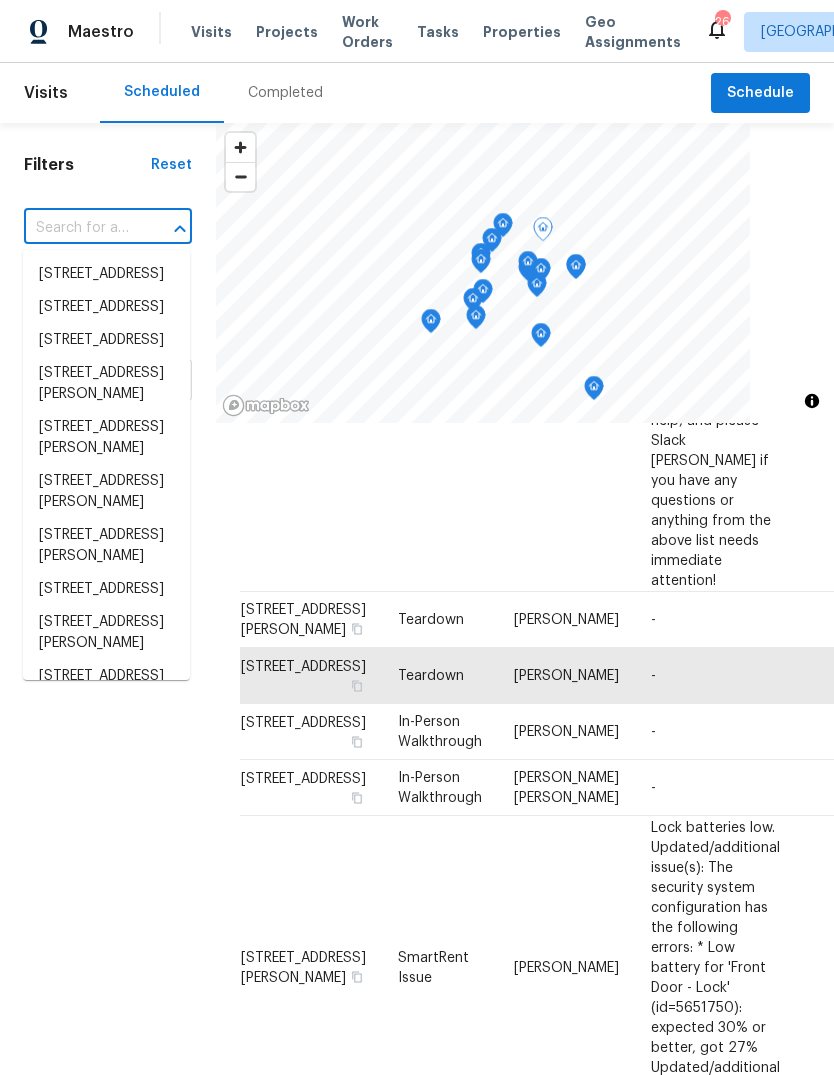 paste on "5559 Lighthouse Rd, Orlando, FL 32808" 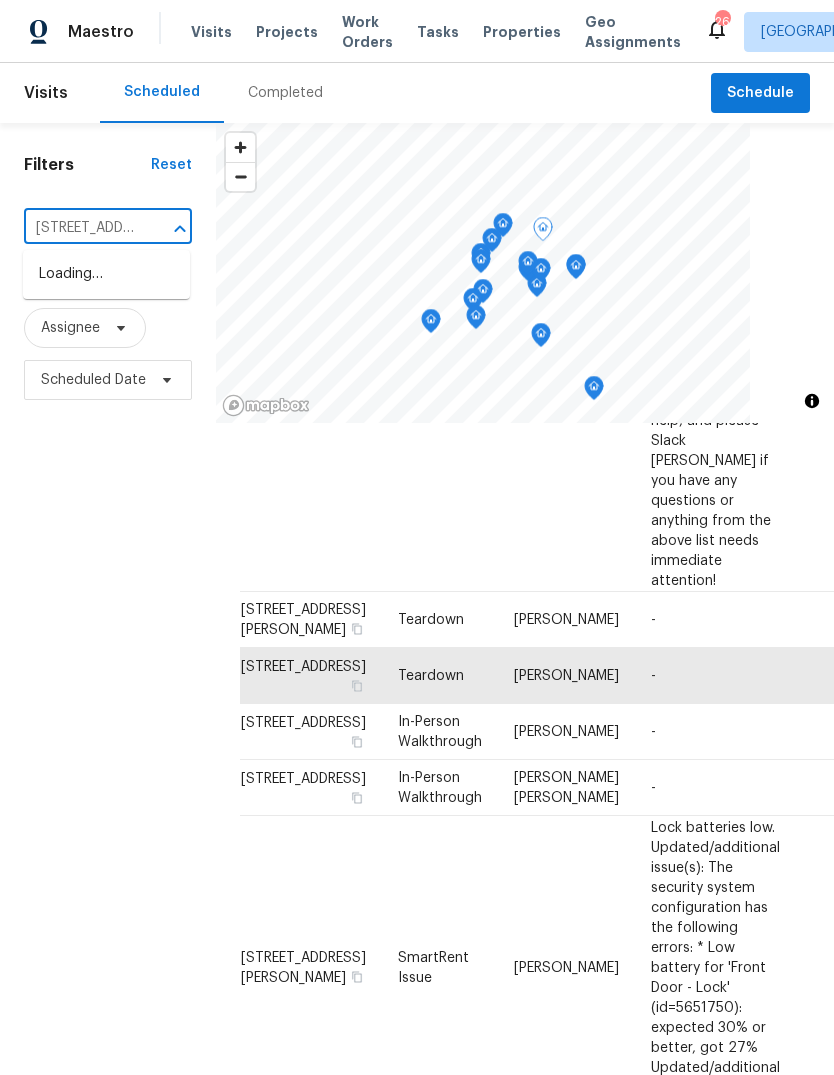type on "5559 Lighthouse Rd" 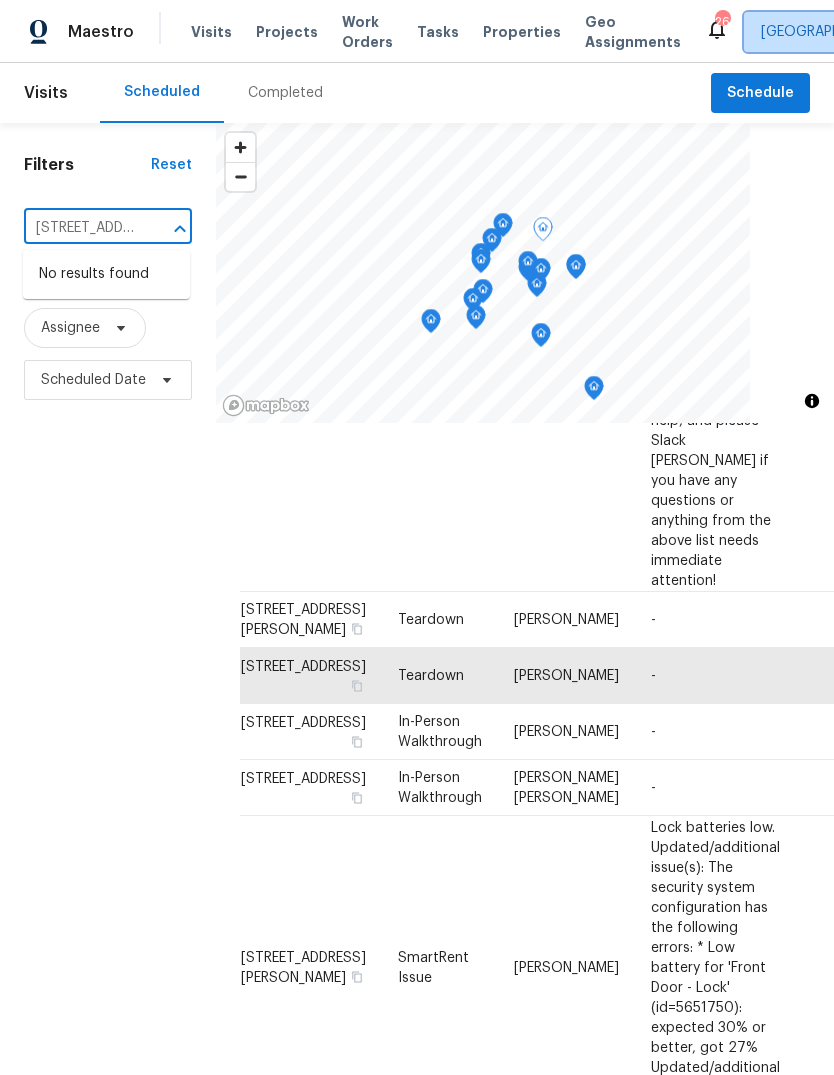 click at bounding box center (917, 32) 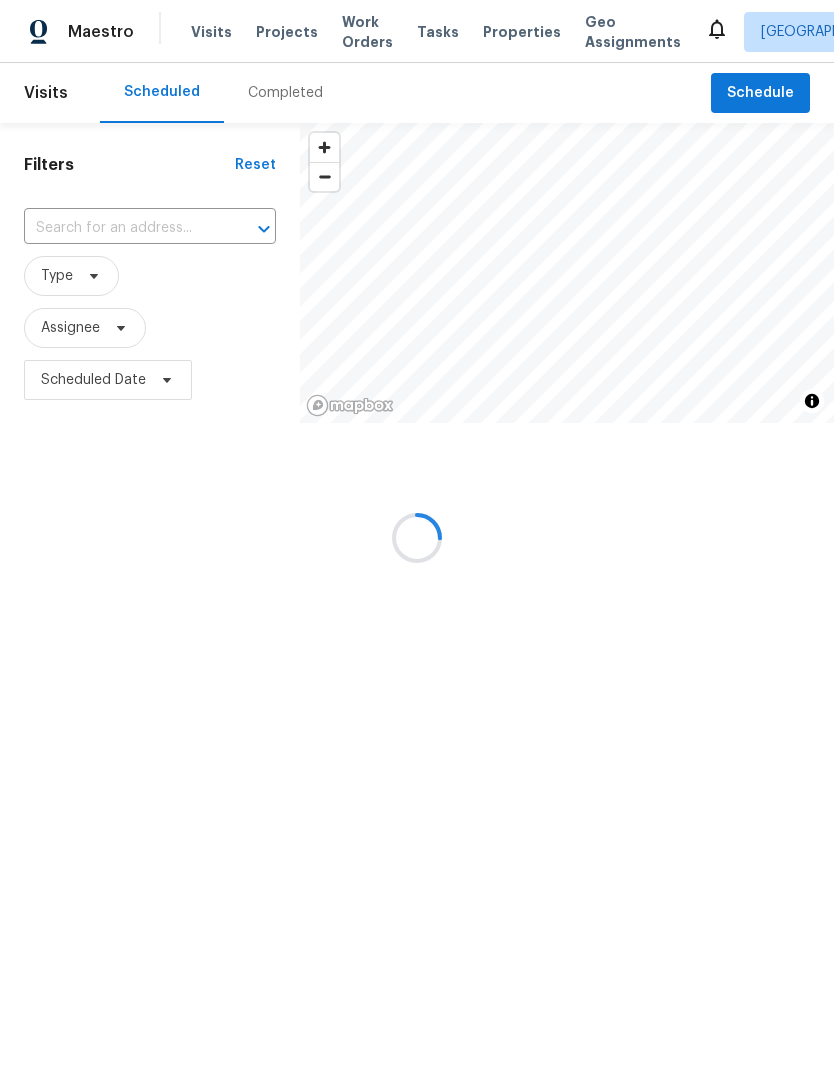 click at bounding box center [417, 537] 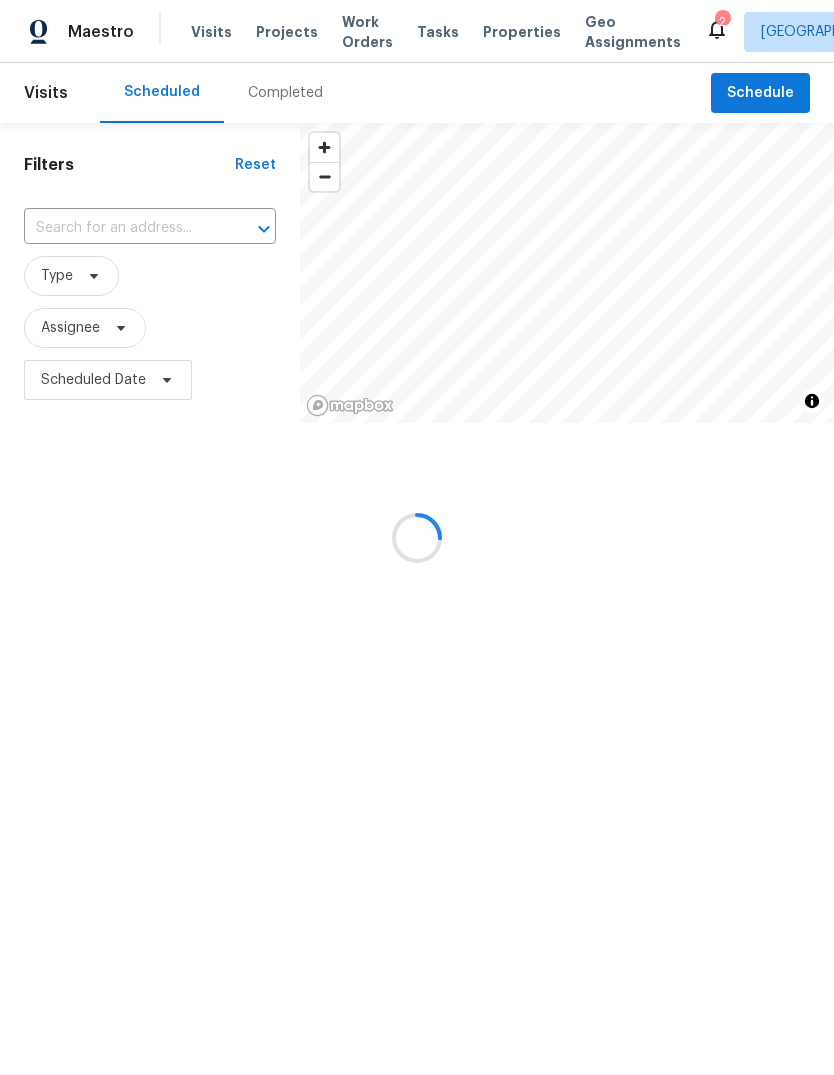 click at bounding box center (417, 537) 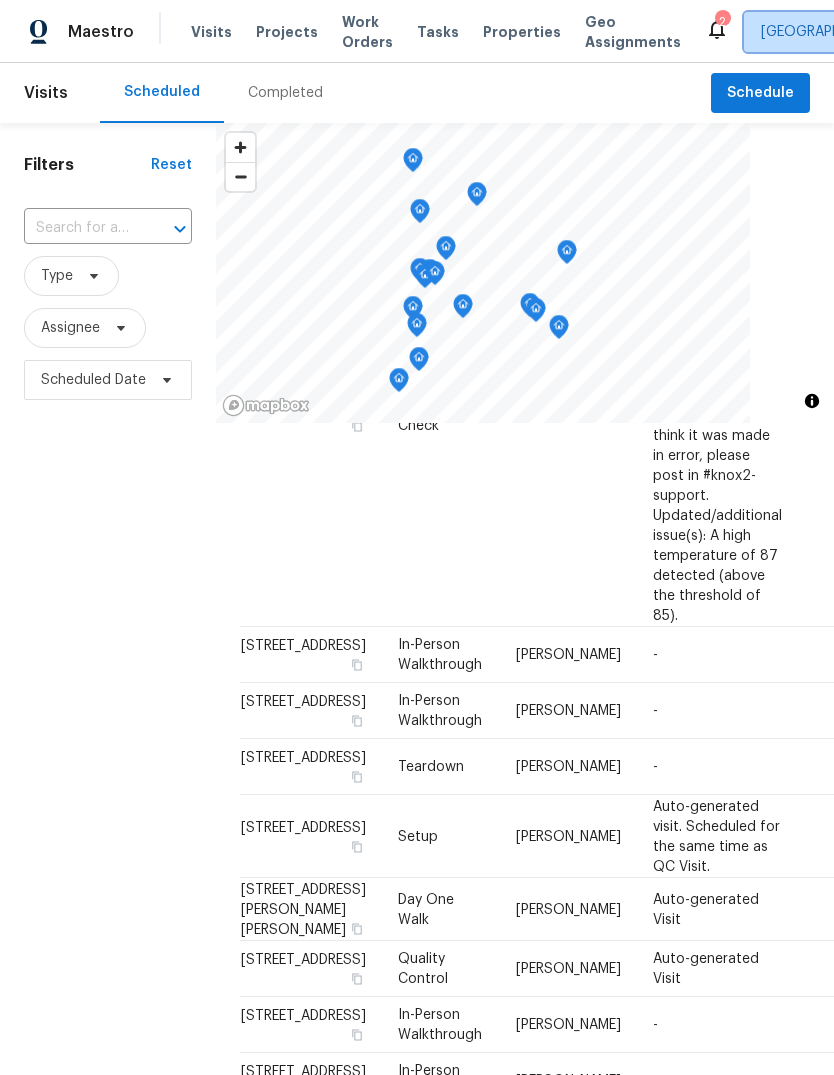 click on "Albuquerque, NM" at bounding box center (903, 32) 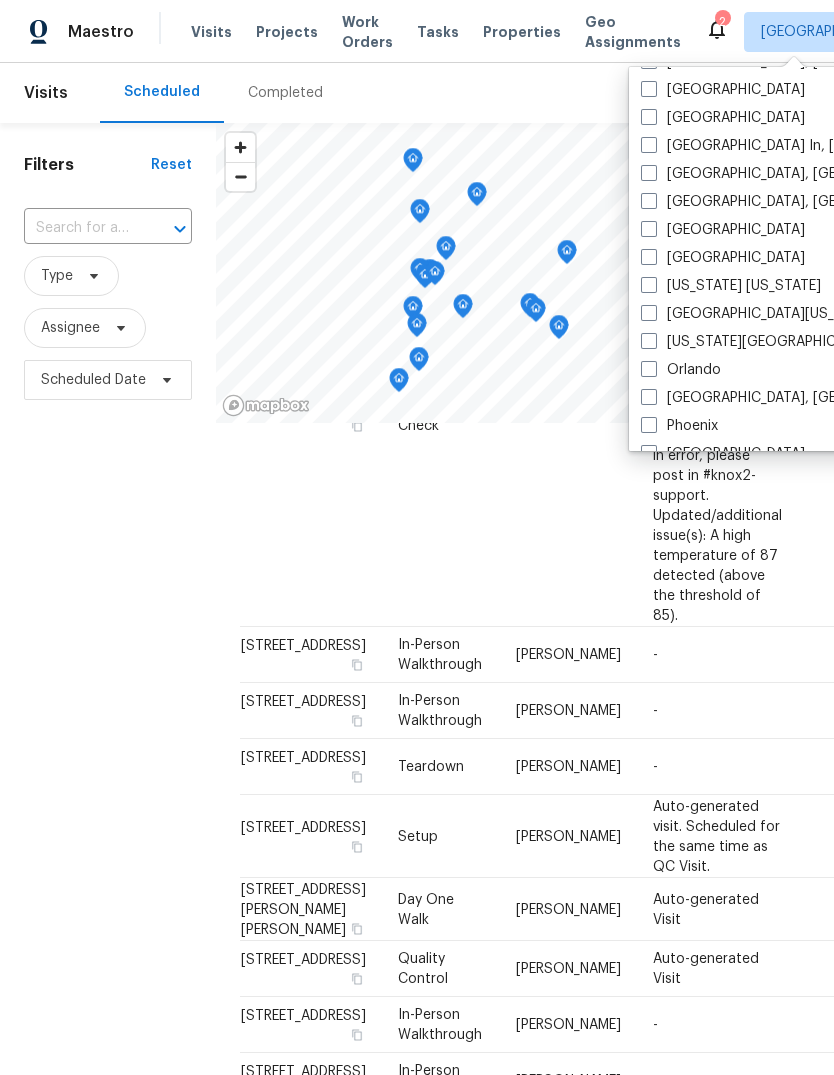 scroll, scrollTop: 865, scrollLeft: 0, axis: vertical 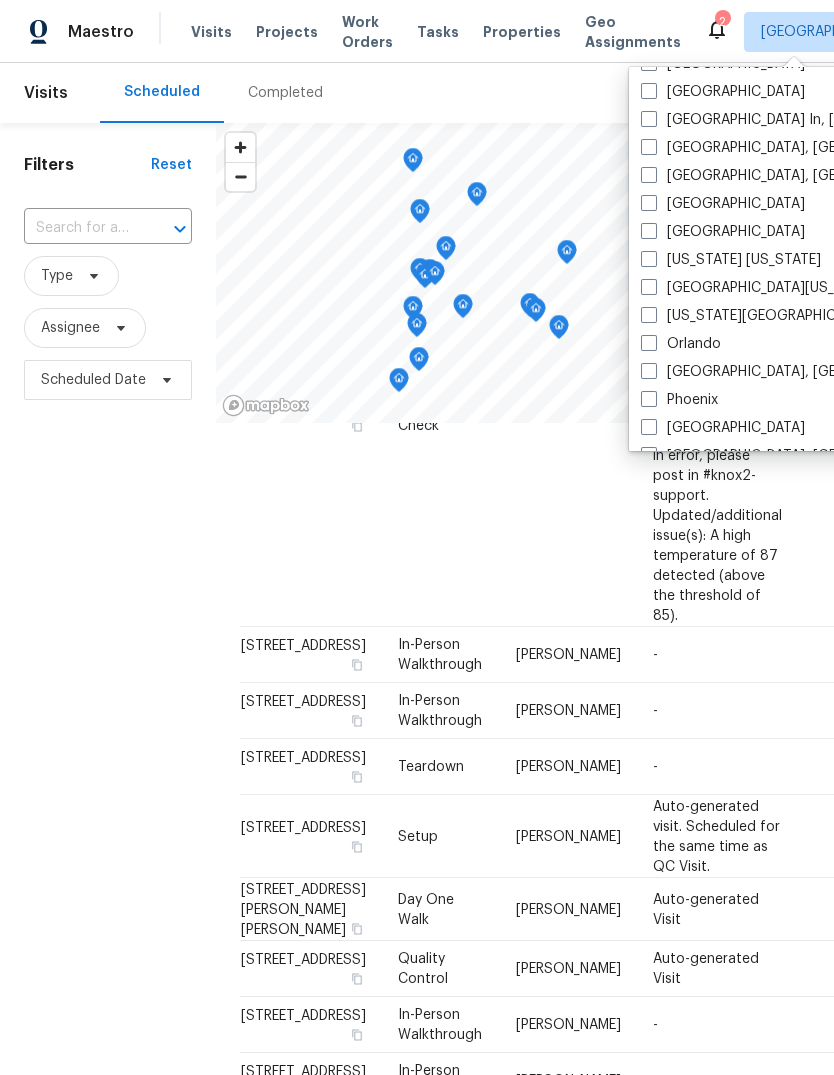 click at bounding box center [649, 343] 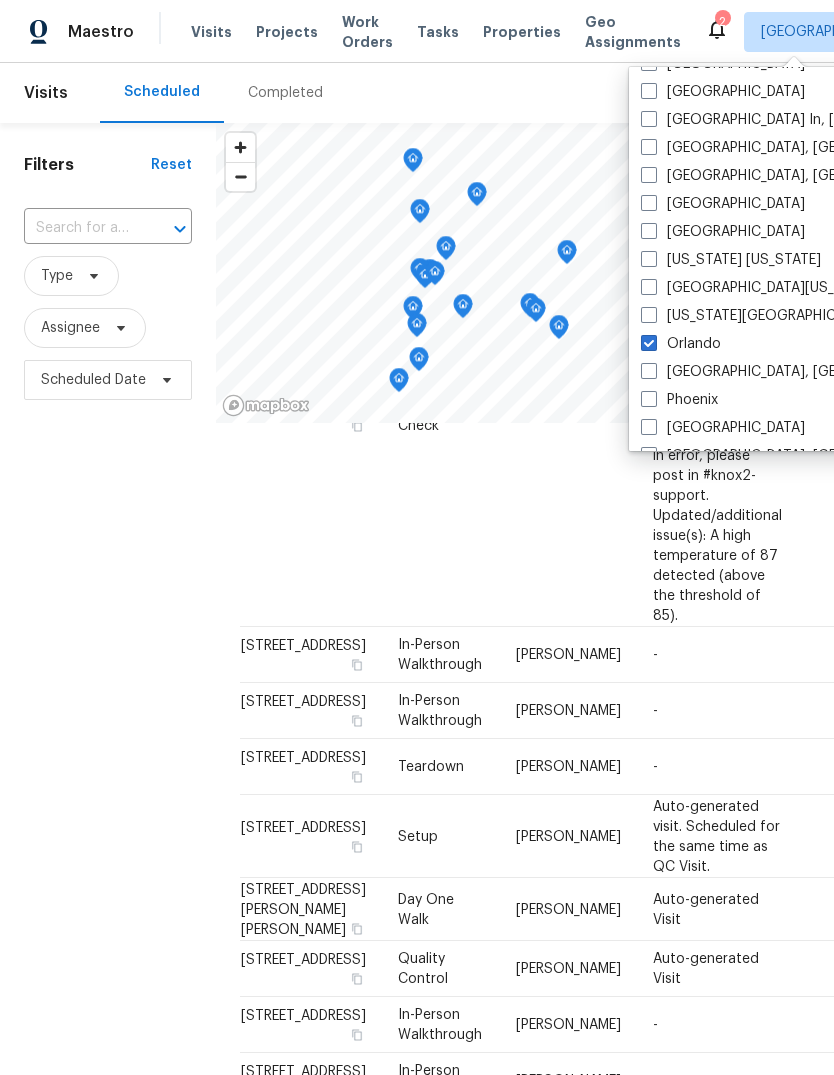 checkbox on "true" 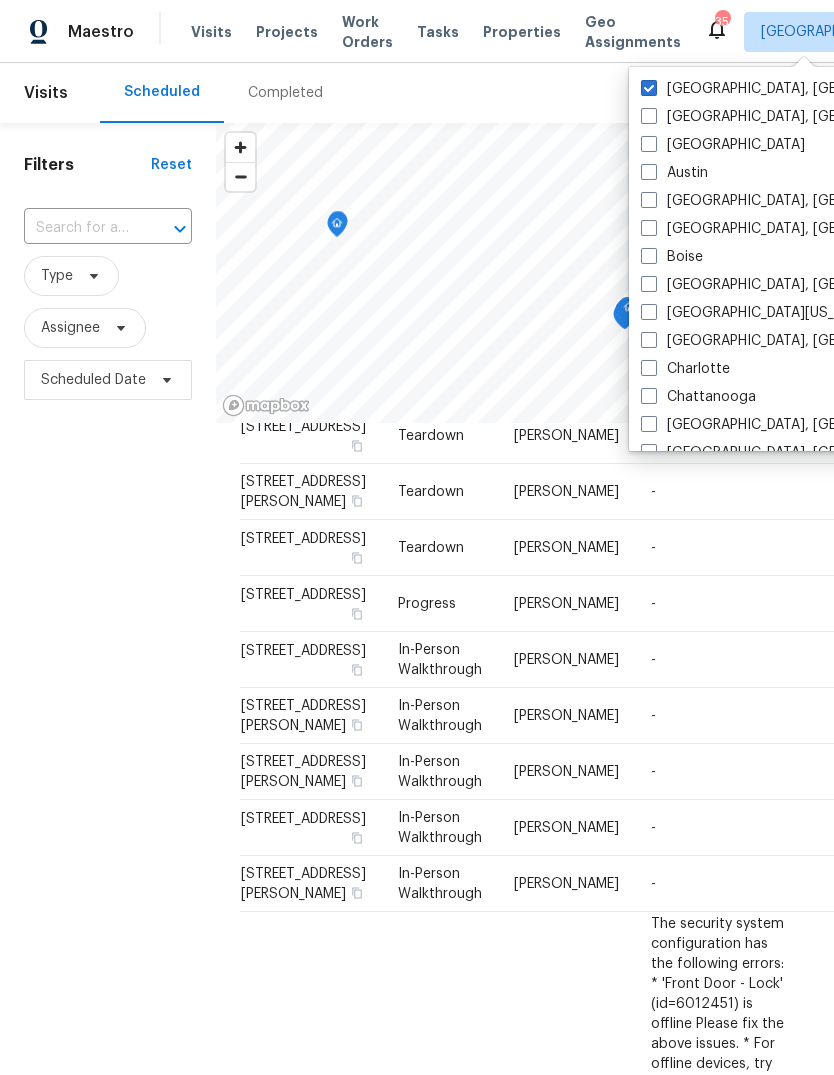 scroll, scrollTop: 0, scrollLeft: 0, axis: both 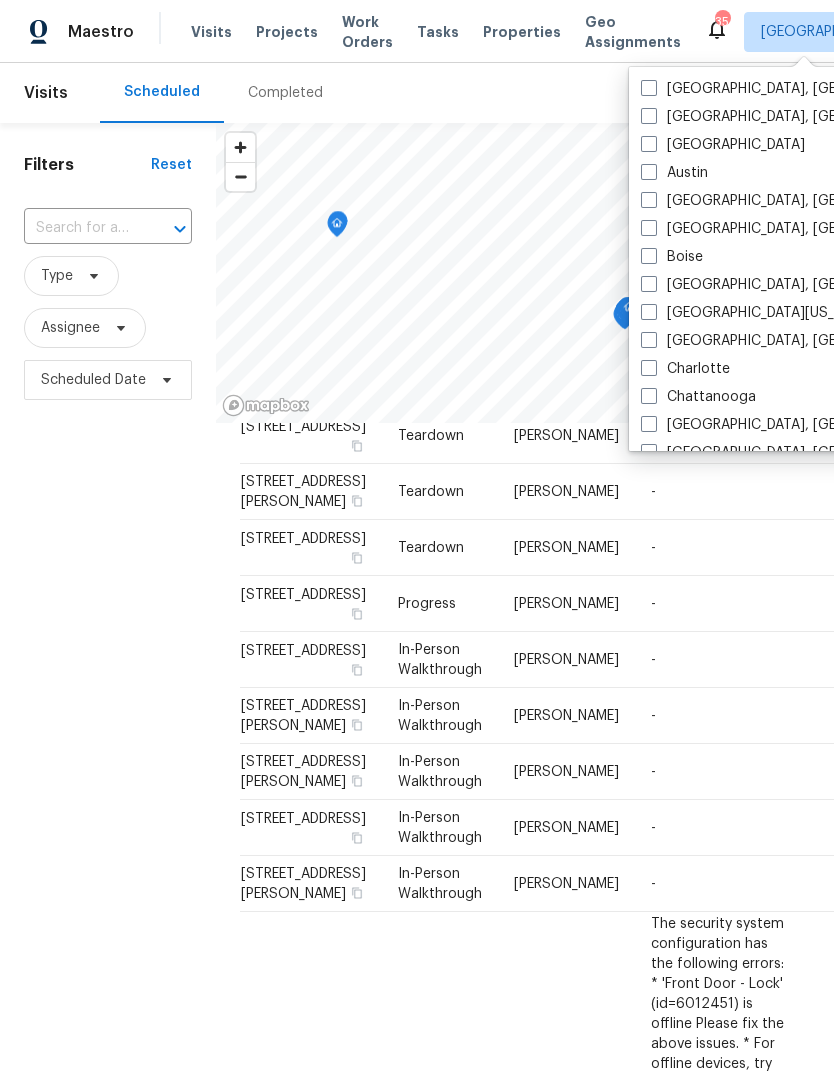checkbox on "false" 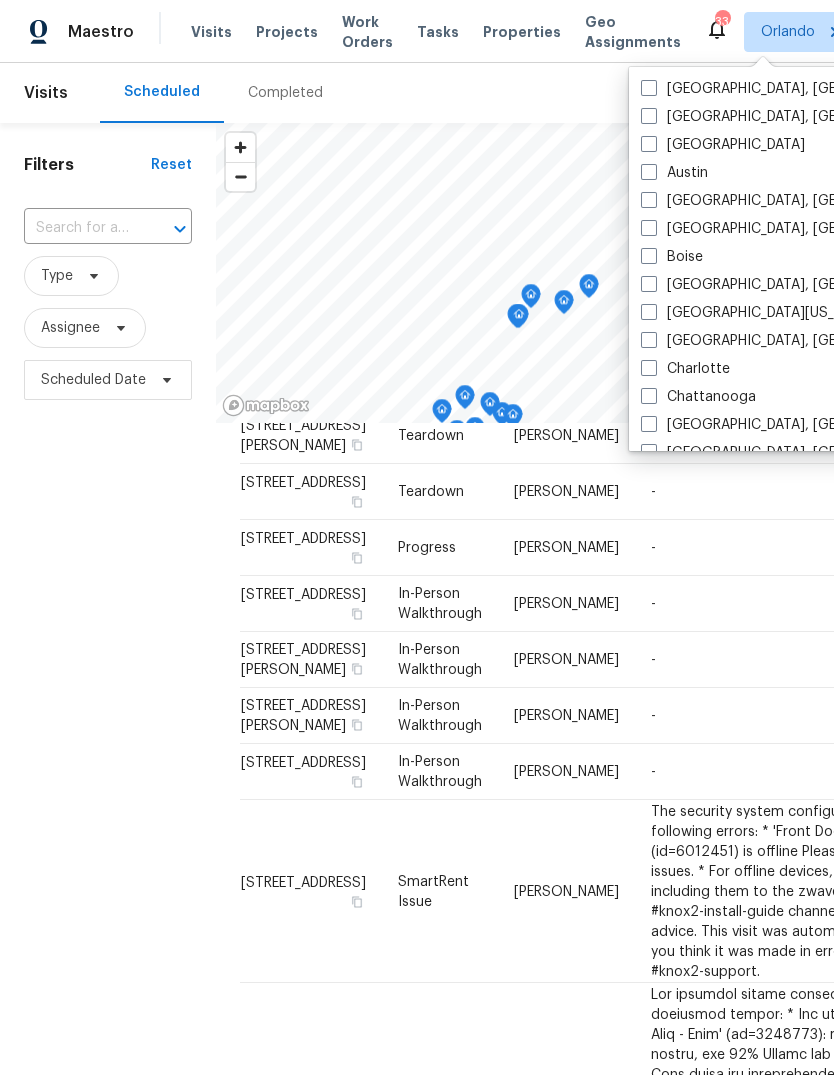 click at bounding box center (80, 228) 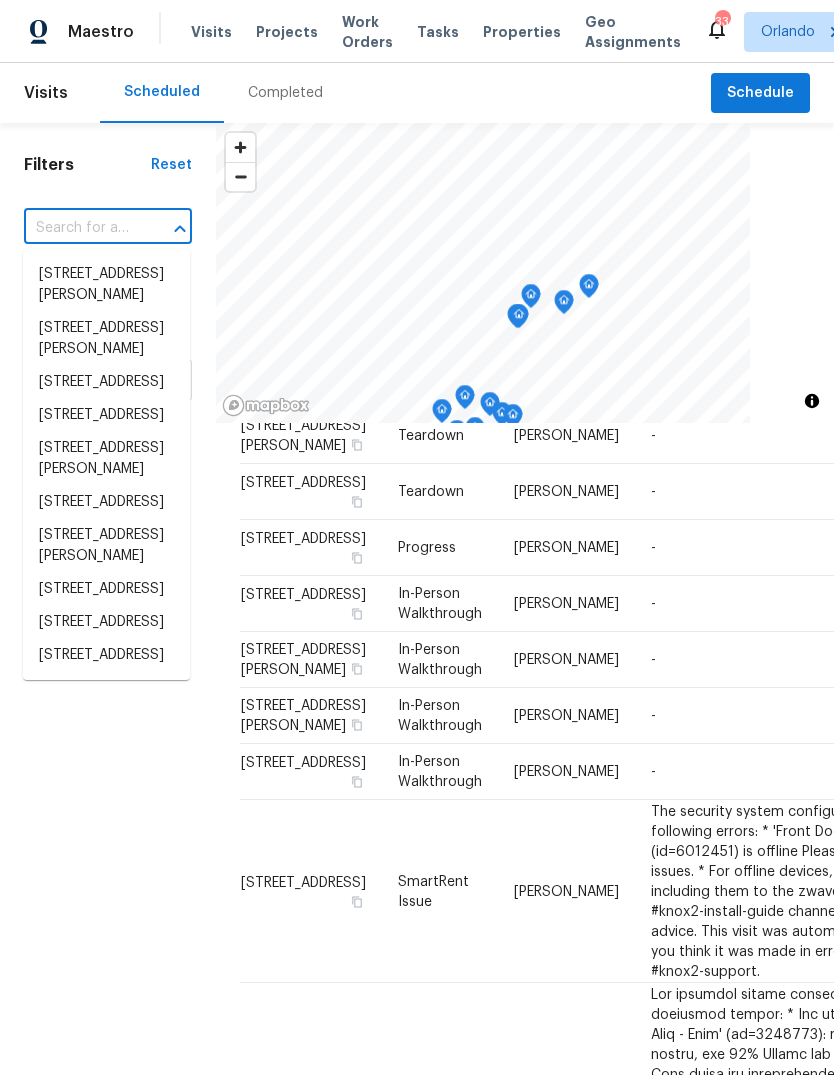 paste on "5559 Lighthouse Rd, Orlando, FL 32808" 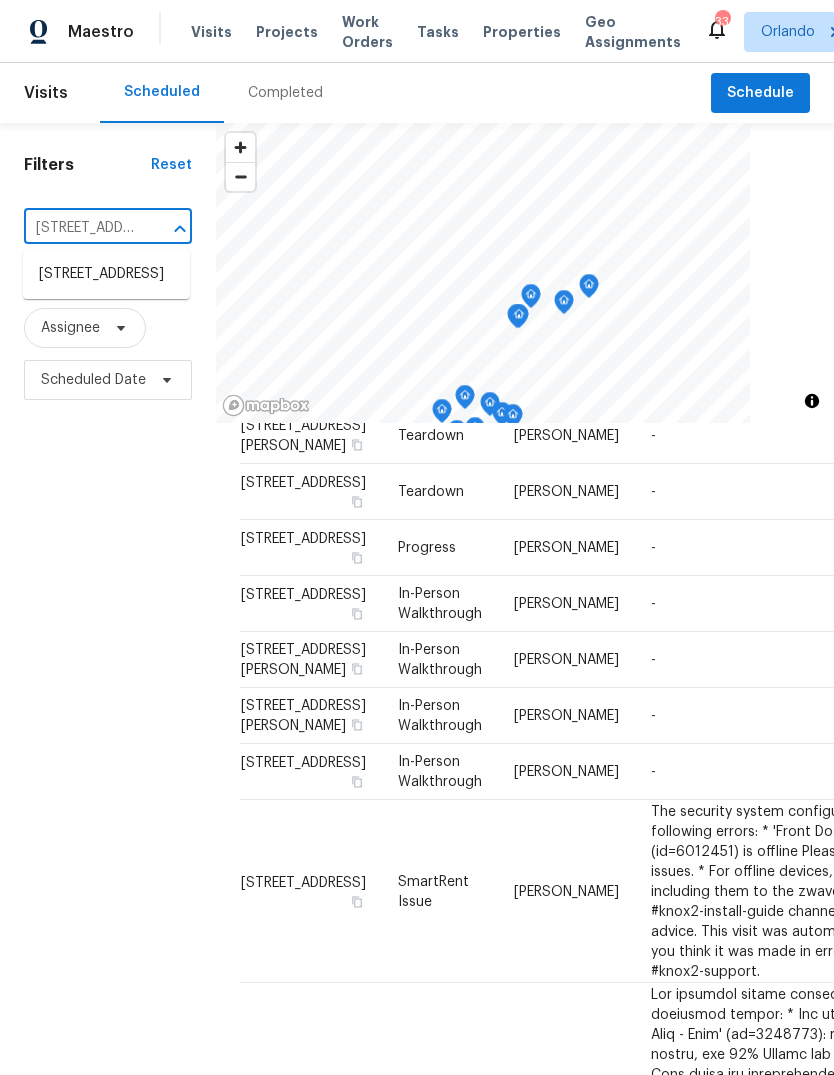 click on "5559 Lighthouse Rd, Orlando, FL 32808" at bounding box center (106, 274) 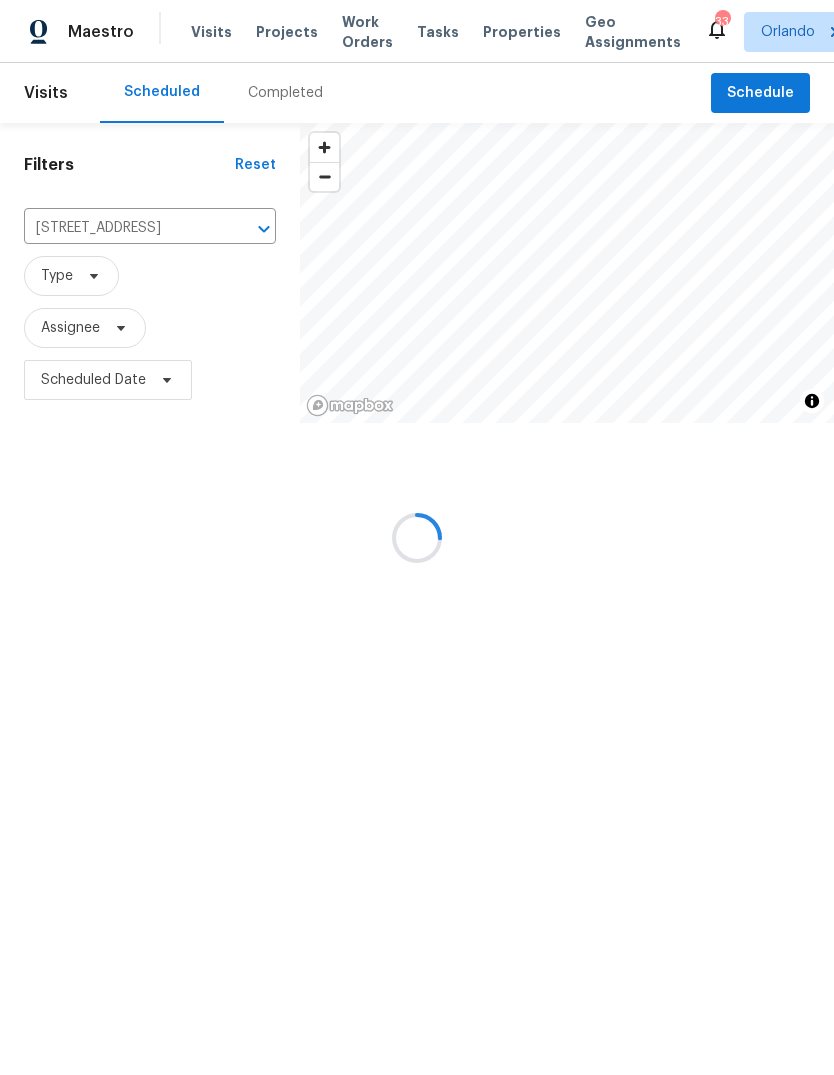scroll, scrollTop: 0, scrollLeft: 0, axis: both 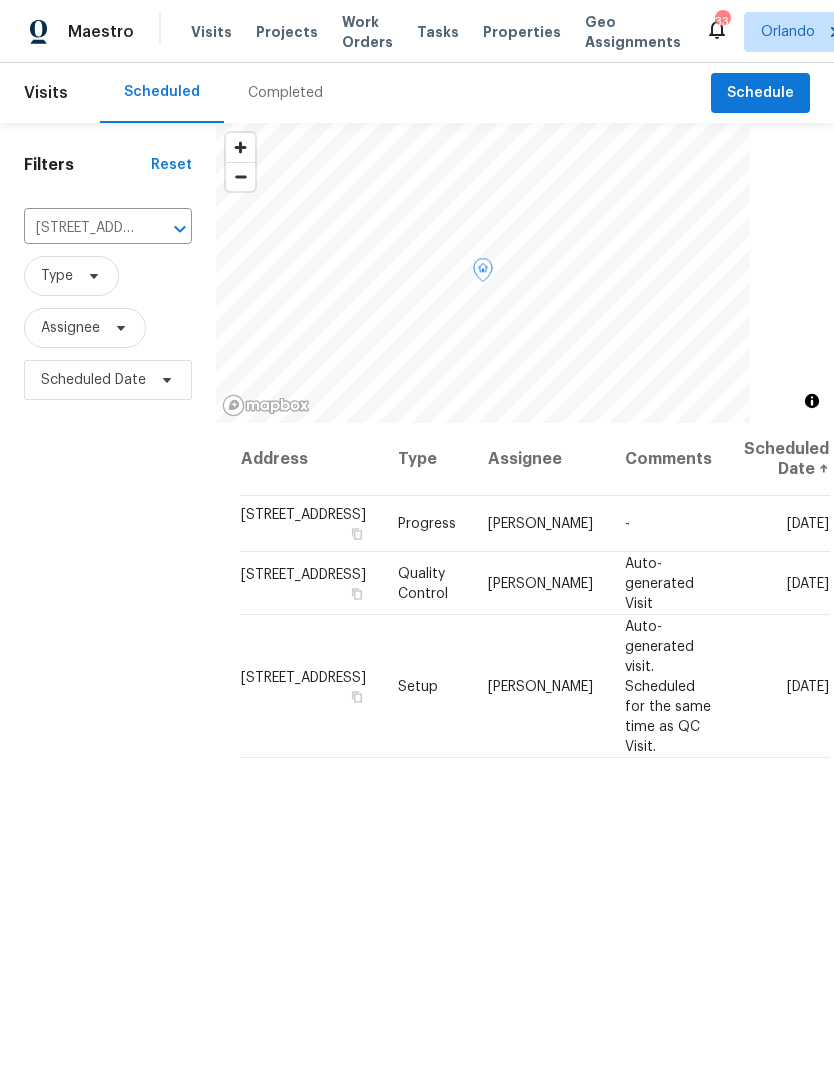 click 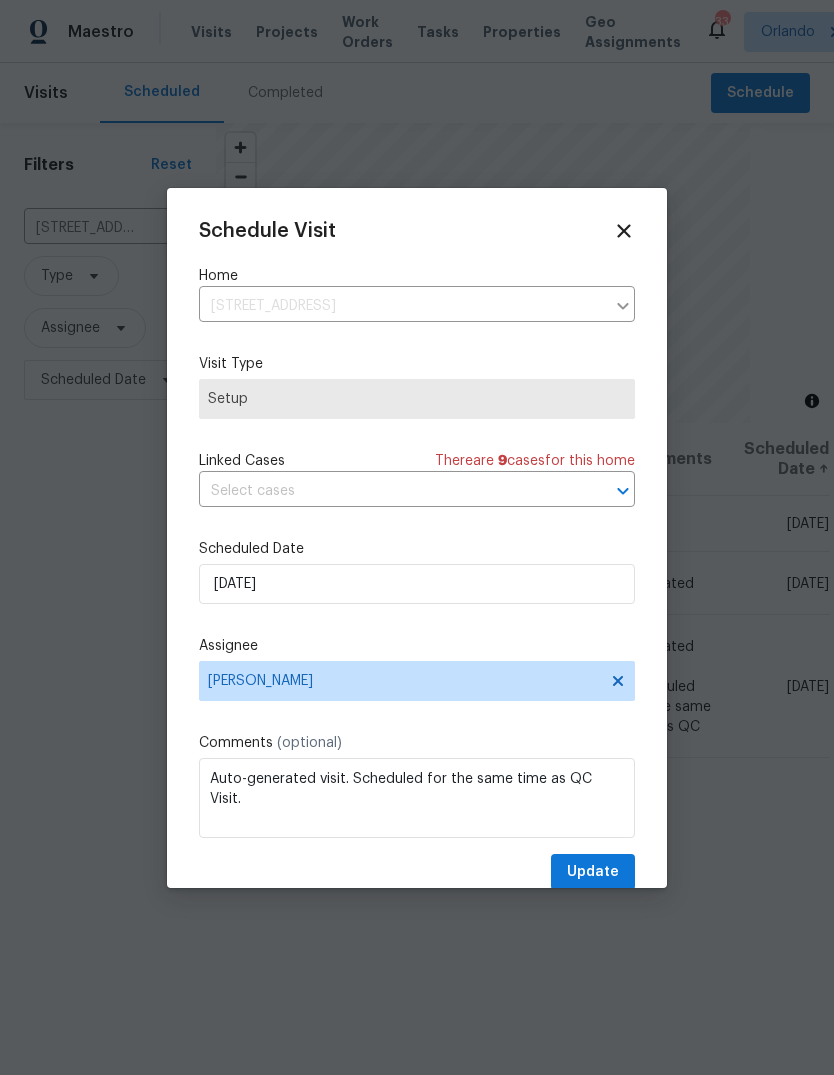 click on "Scheduled Date" at bounding box center [417, 549] 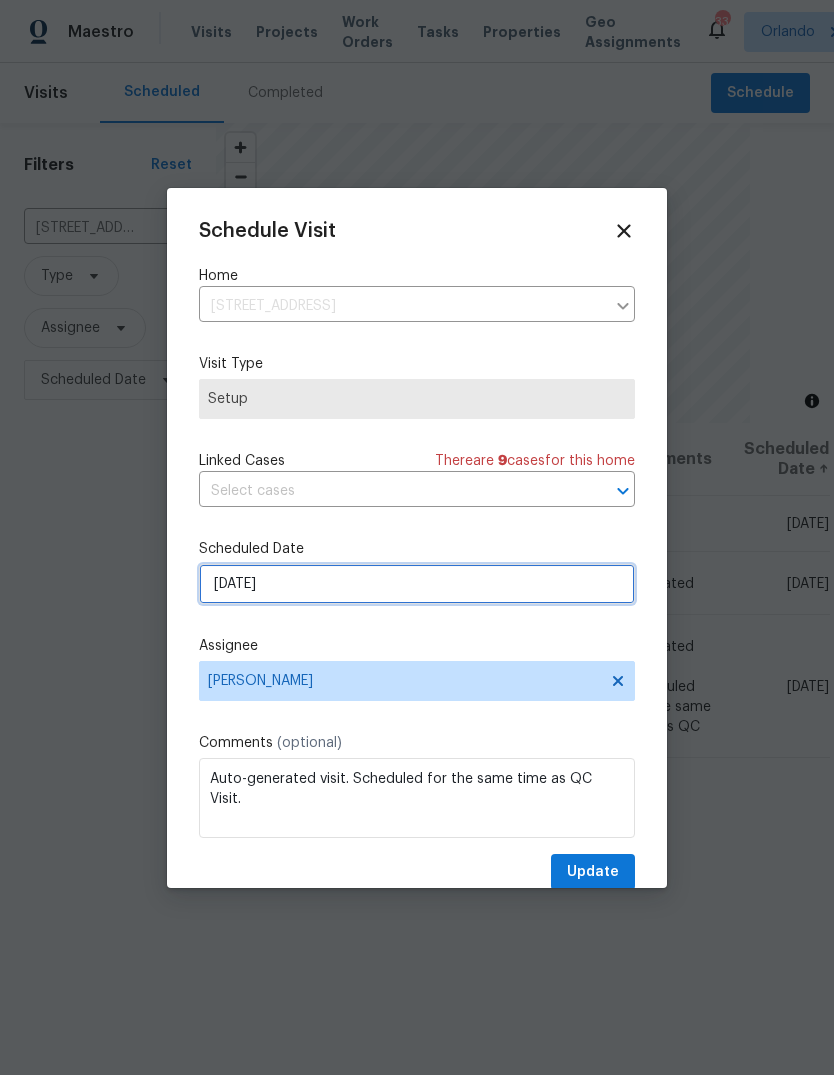 click on "8/1/2025" at bounding box center (417, 584) 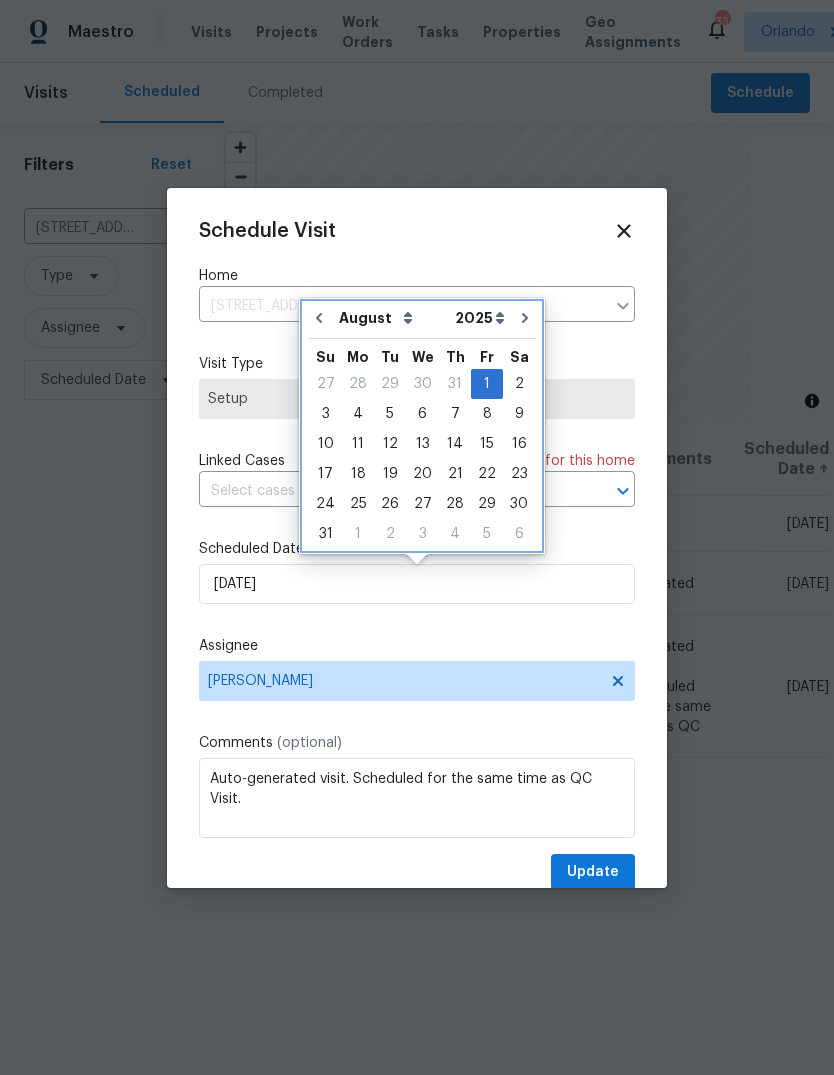 click at bounding box center [319, 318] 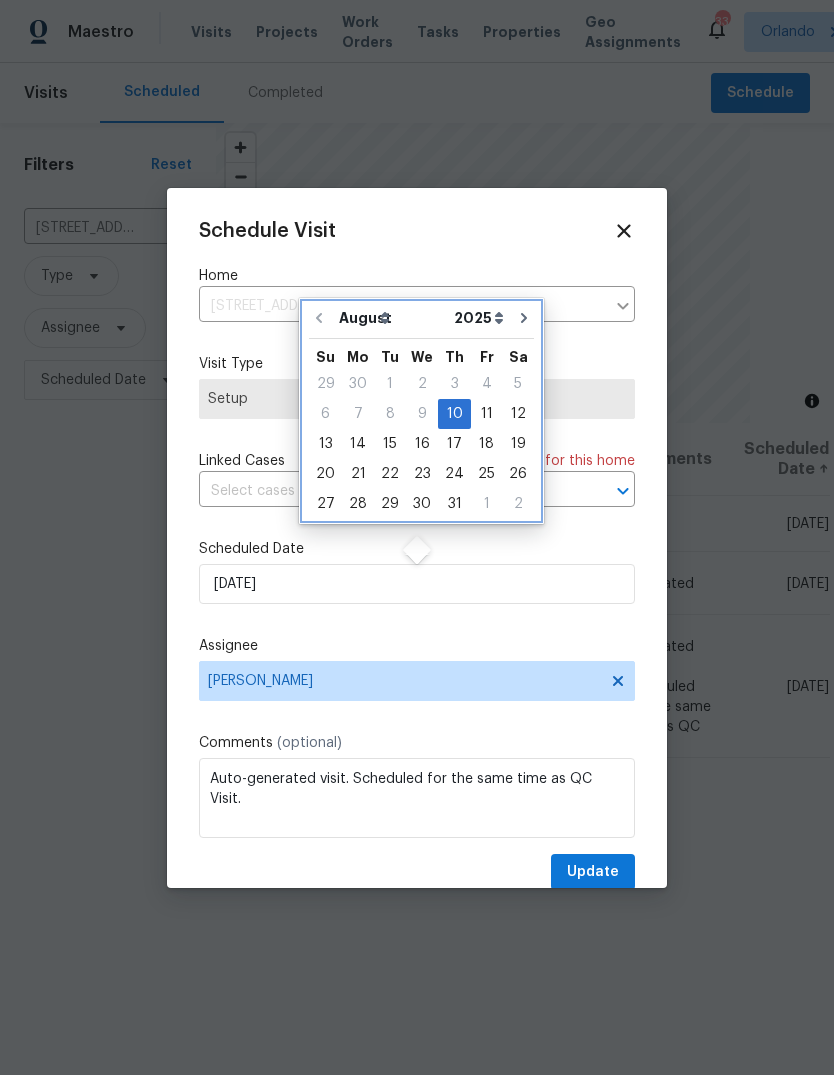 type on "[DATE]" 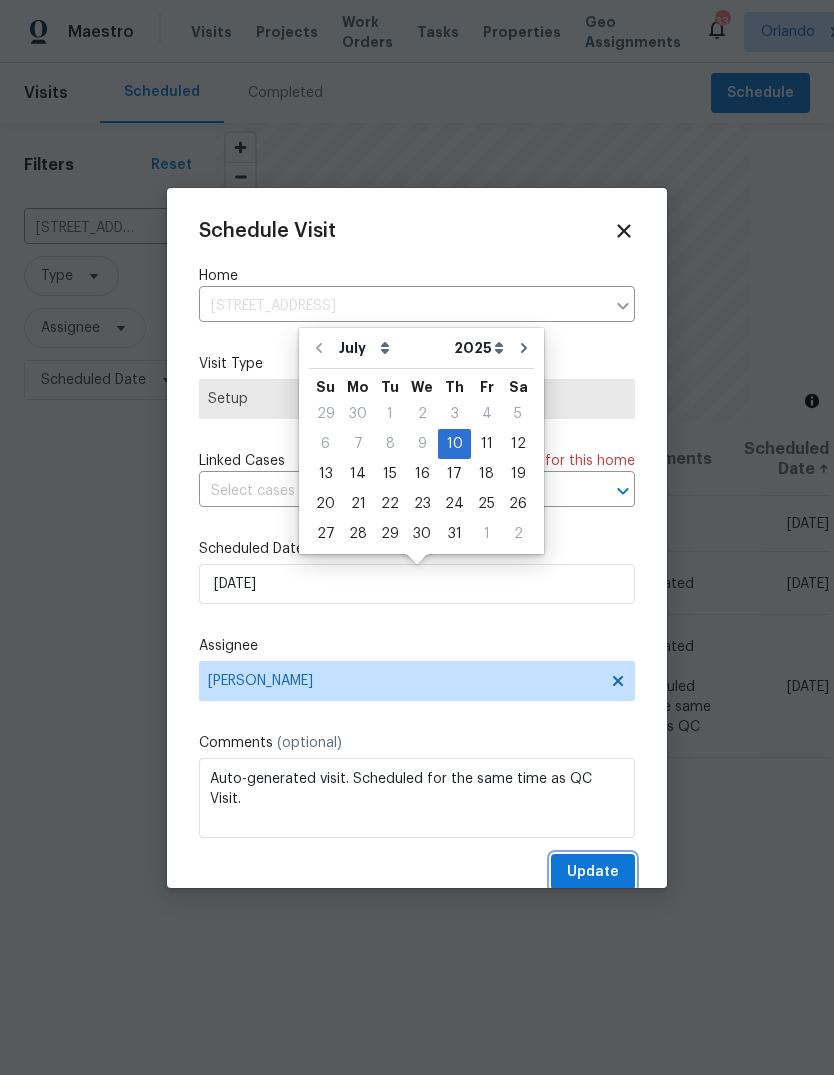 click on "Update" at bounding box center (593, 872) 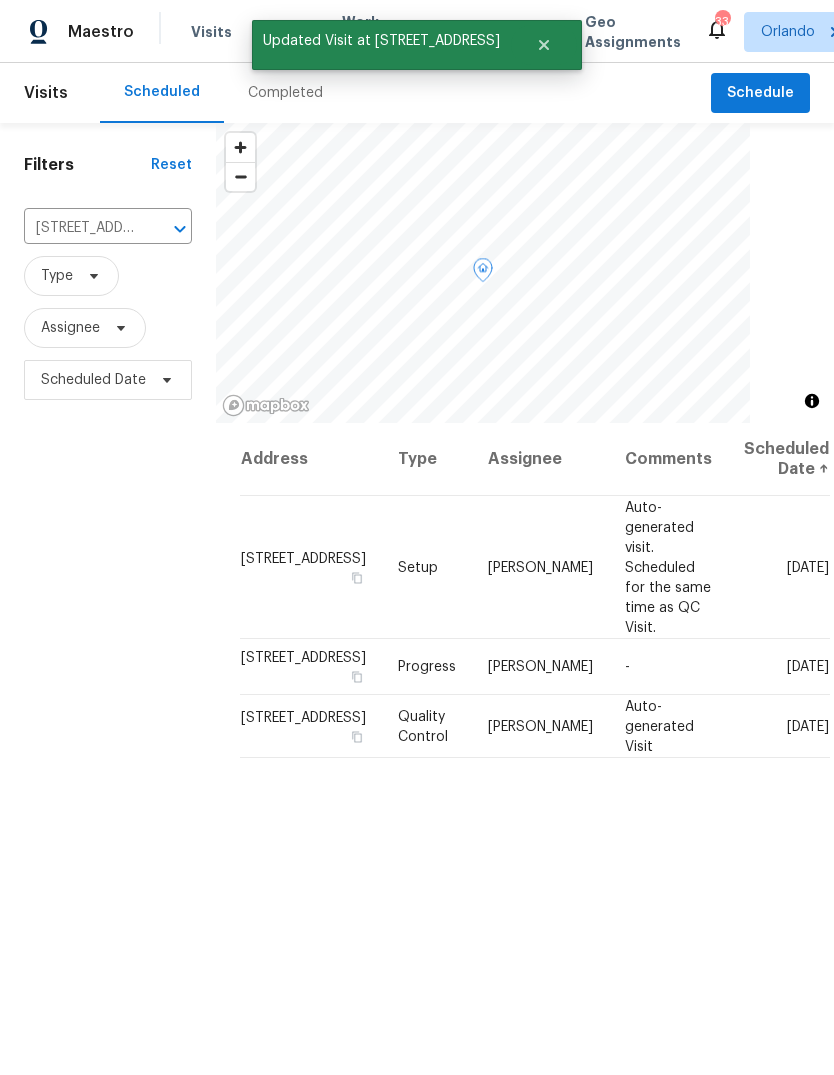 click 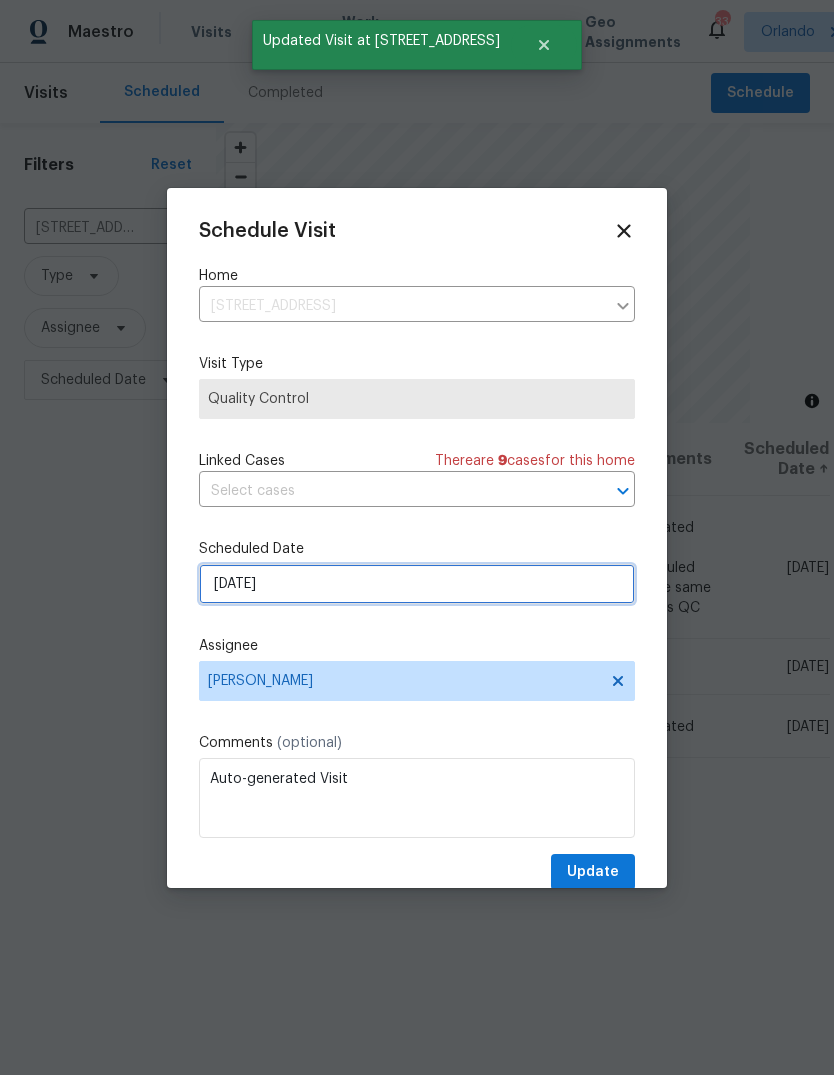 click on "8/1/2025" at bounding box center (417, 584) 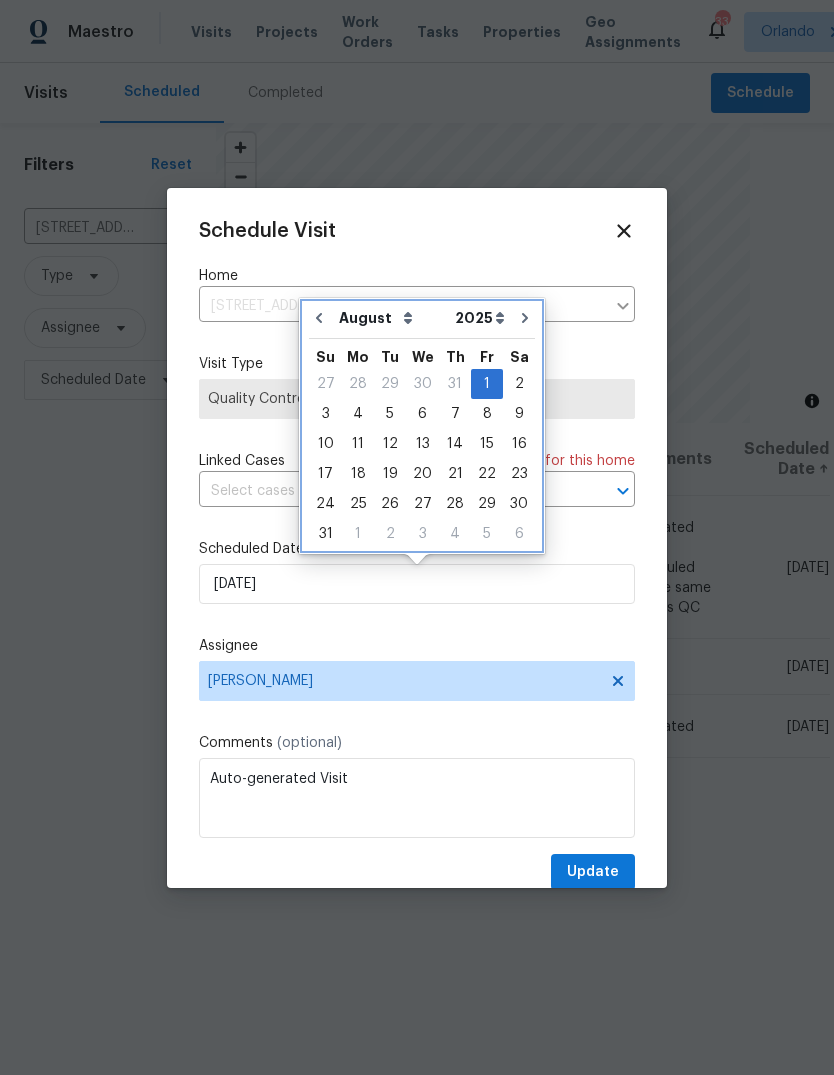 click at bounding box center [319, 318] 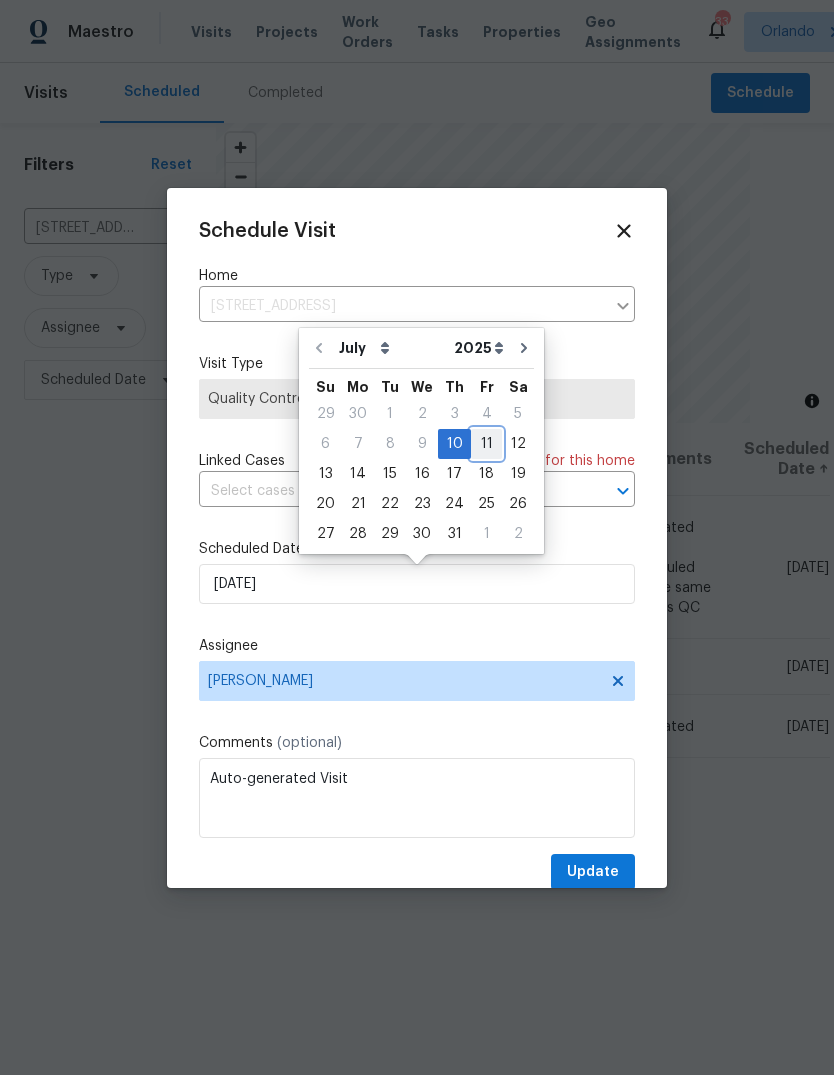 click on "11" at bounding box center [486, 444] 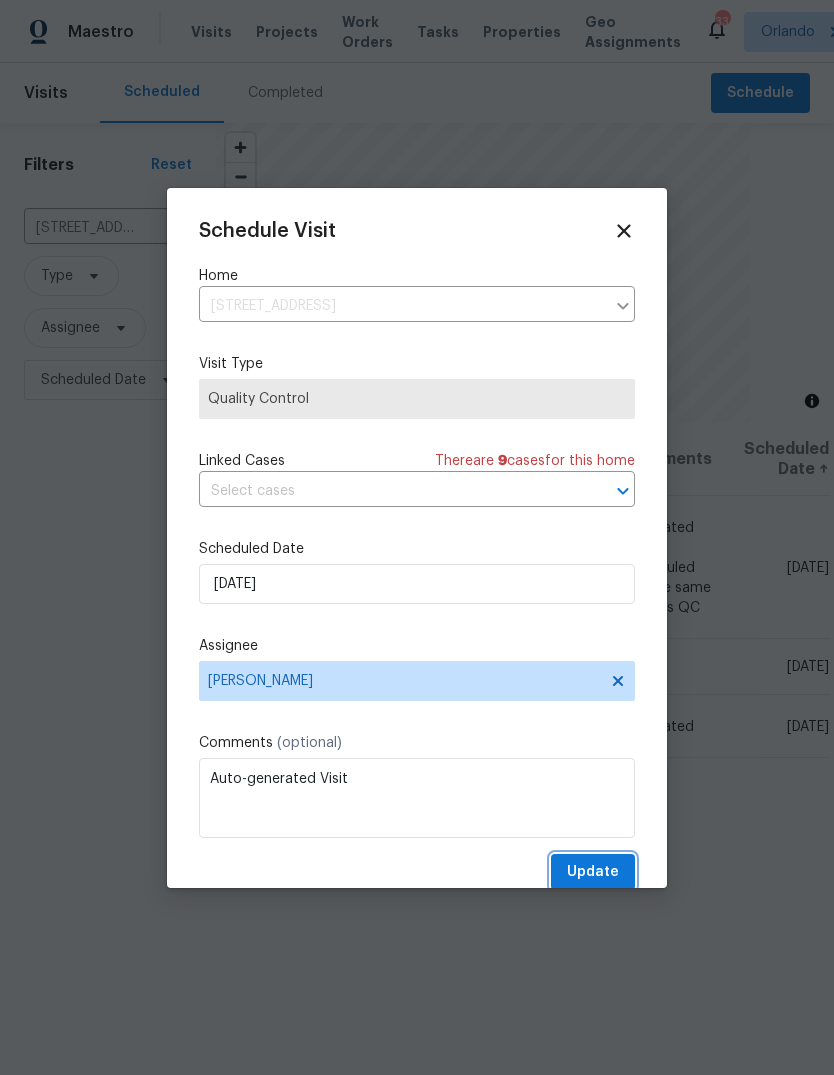 click on "Update" at bounding box center [593, 872] 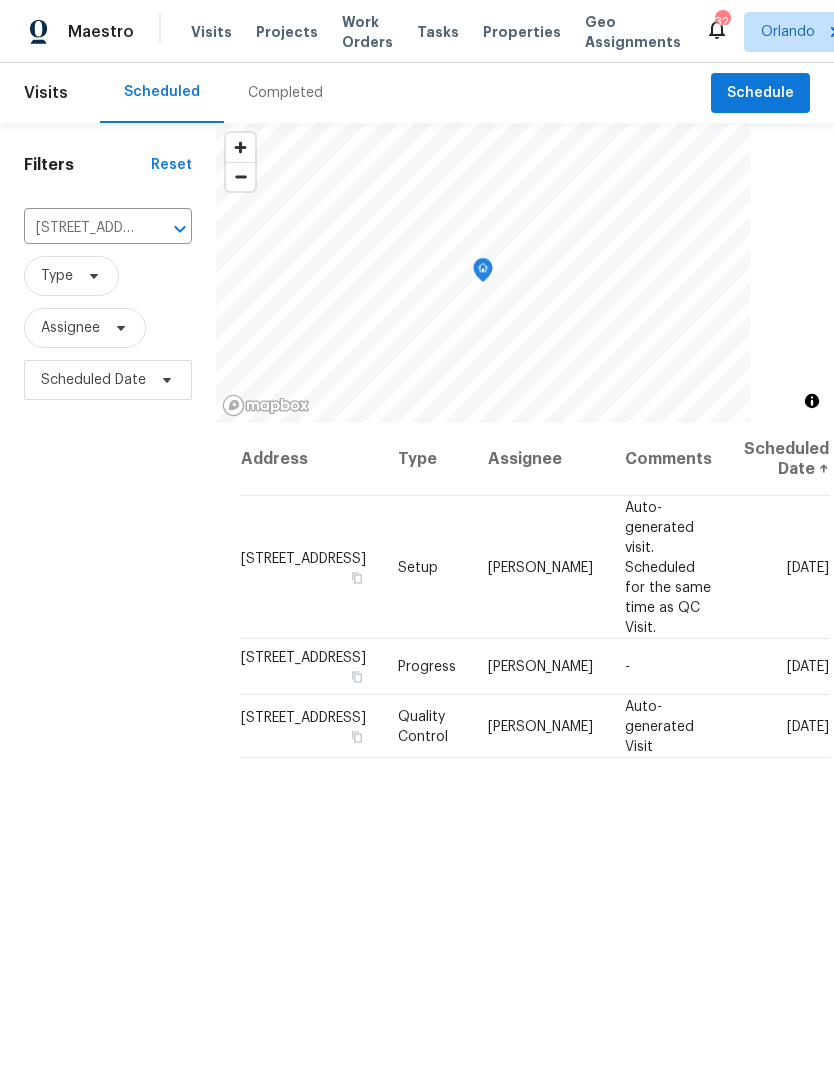 click 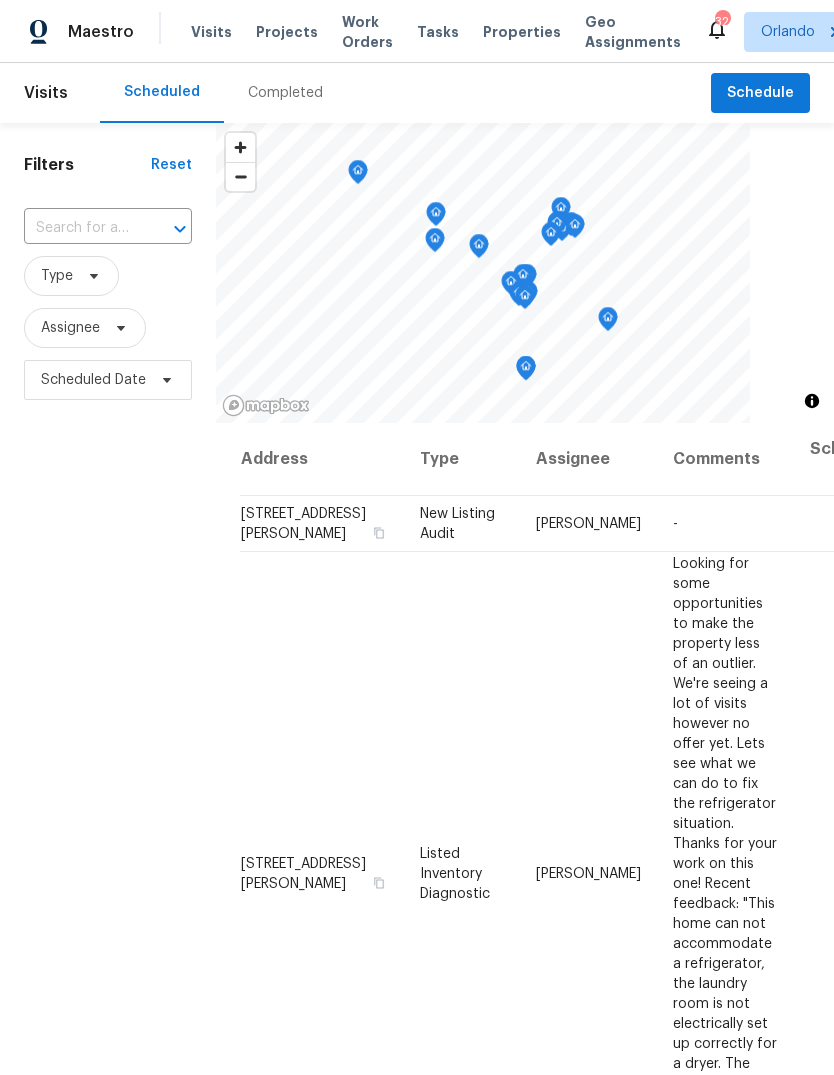 click at bounding box center (80, 228) 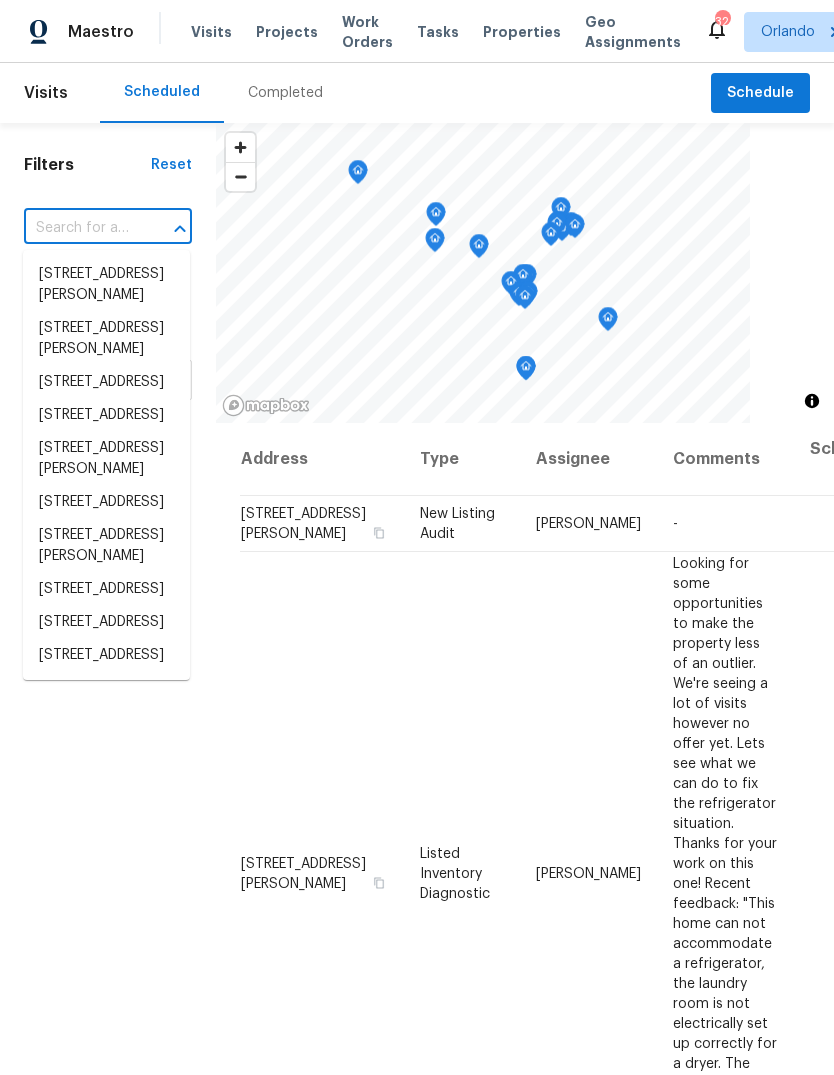 paste on "7725 Senjill Ct, Orlando, FL 32818" 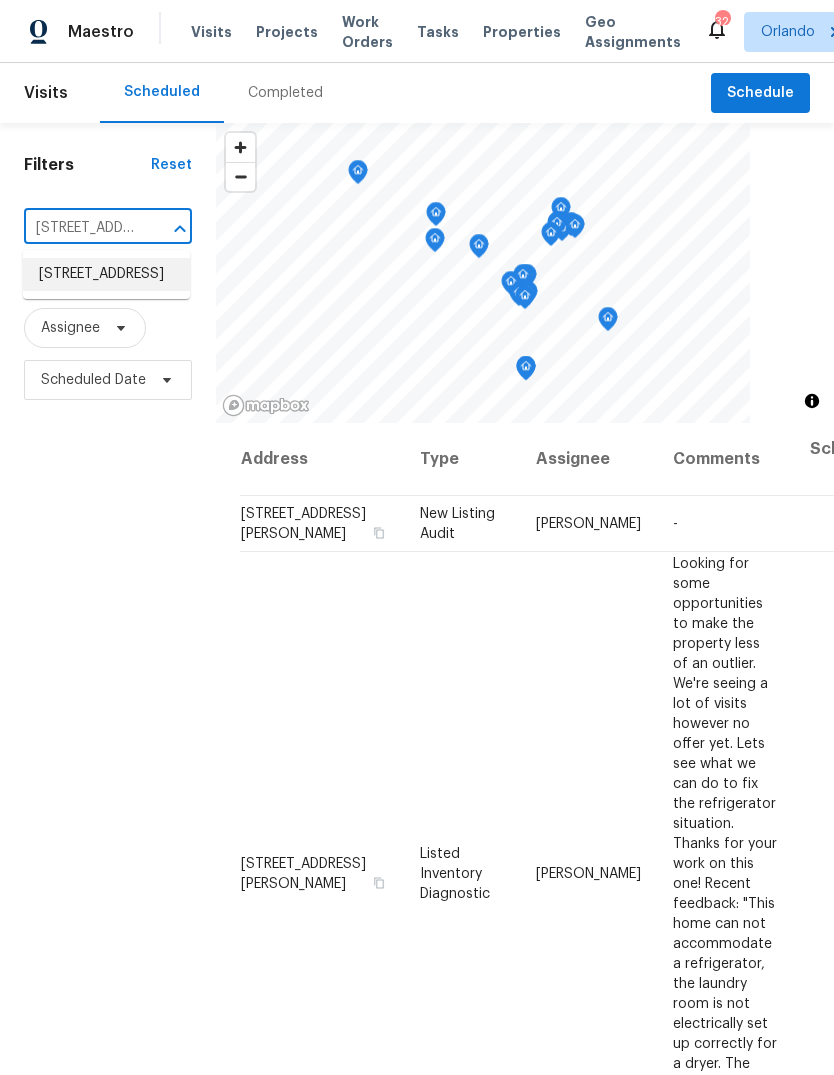 click on "7725 Senjill Ct, Orlando, FL 32818" at bounding box center (106, 274) 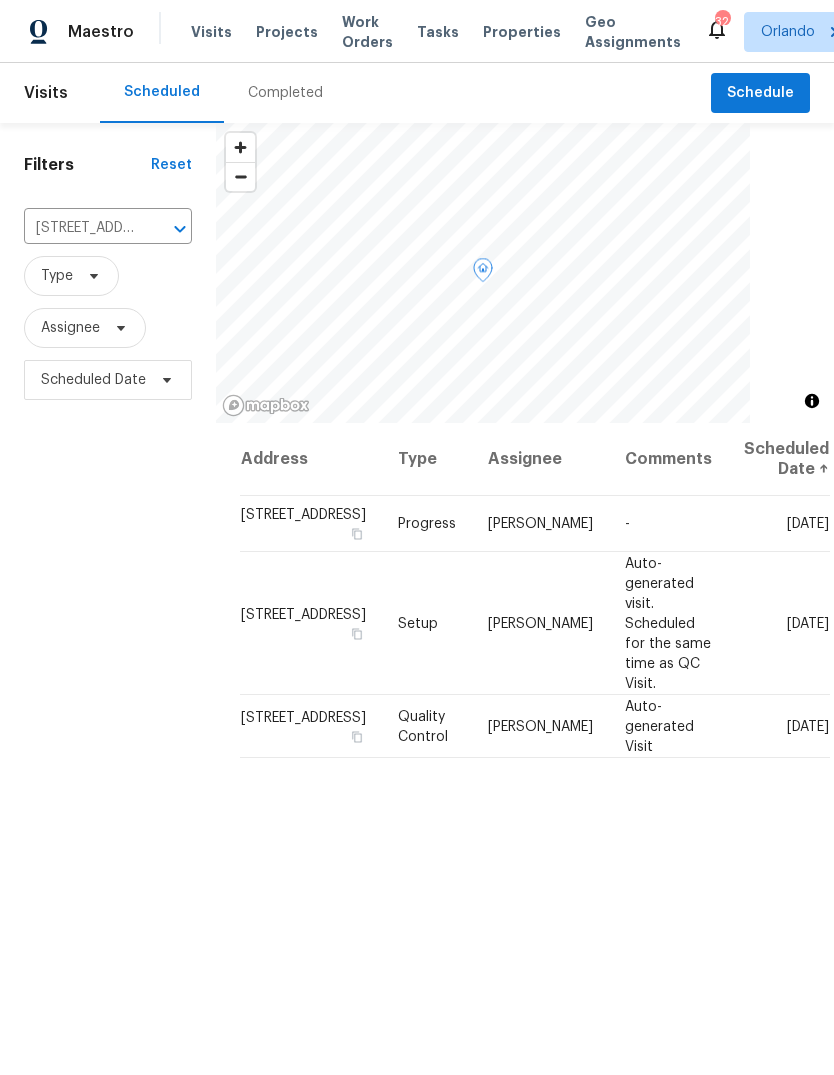 click 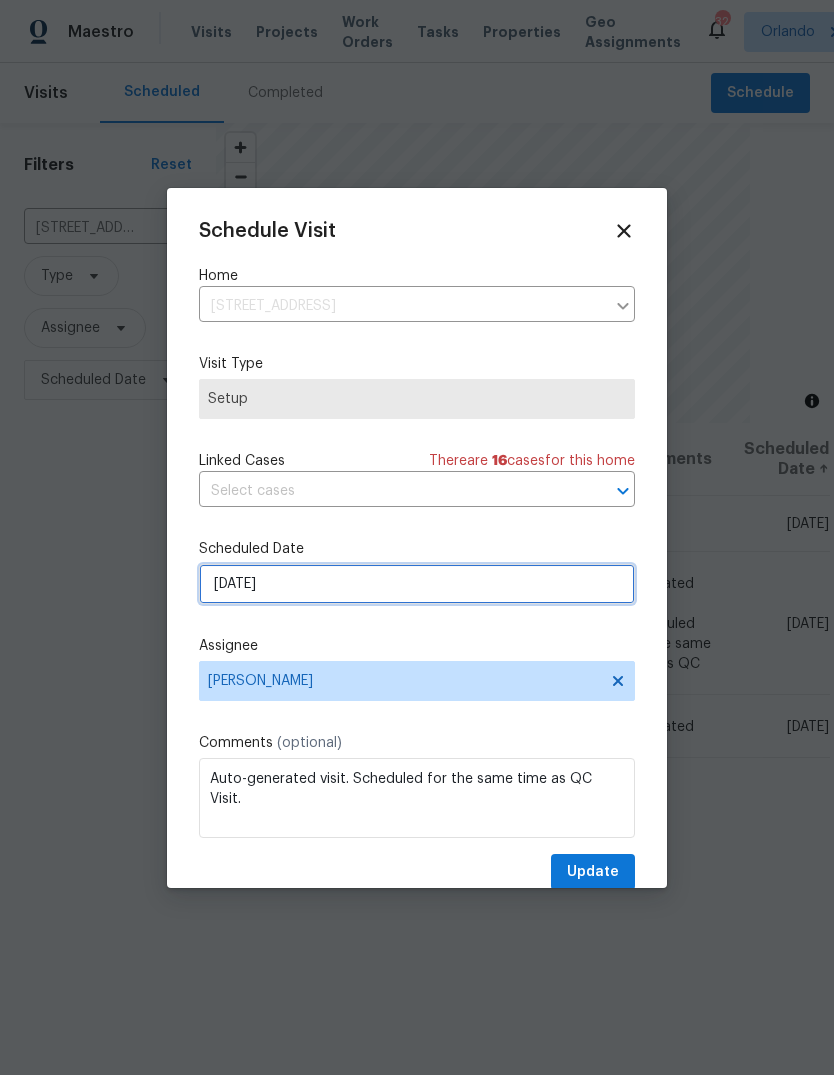 click on "8/4/2025" at bounding box center [417, 584] 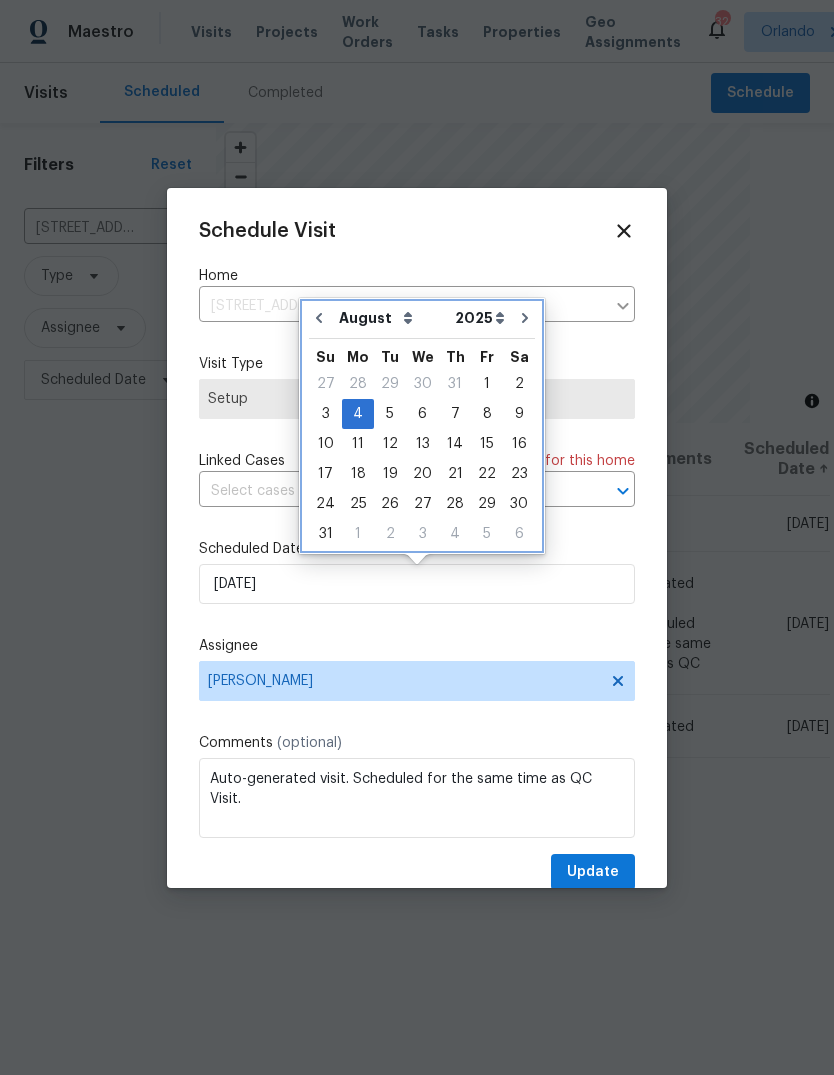 click at bounding box center (319, 318) 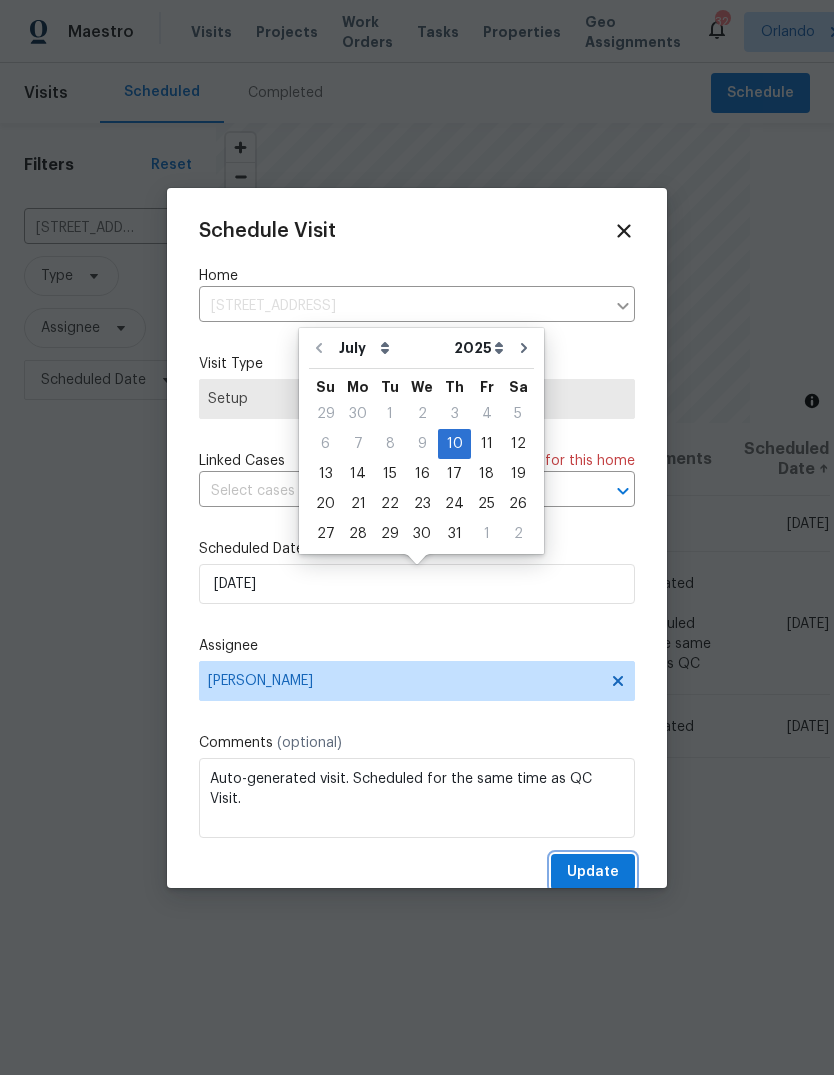 click on "Update" at bounding box center [593, 872] 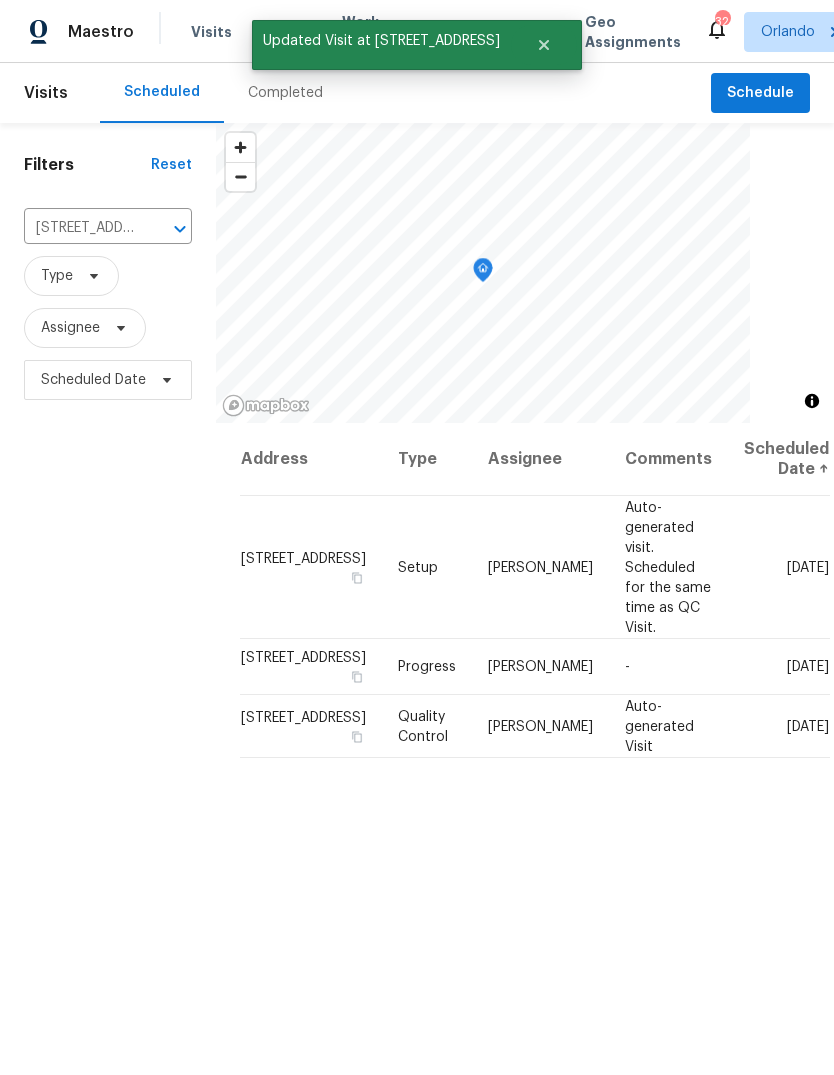 scroll, scrollTop: 3, scrollLeft: 0, axis: vertical 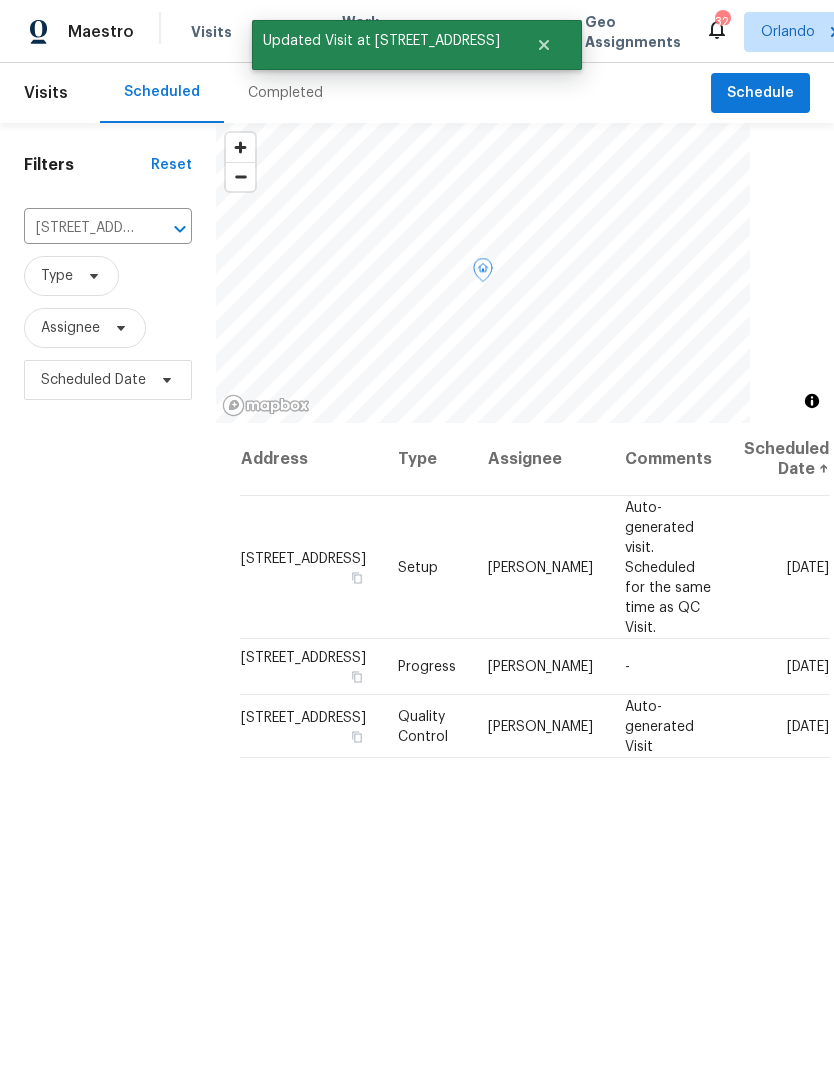 click 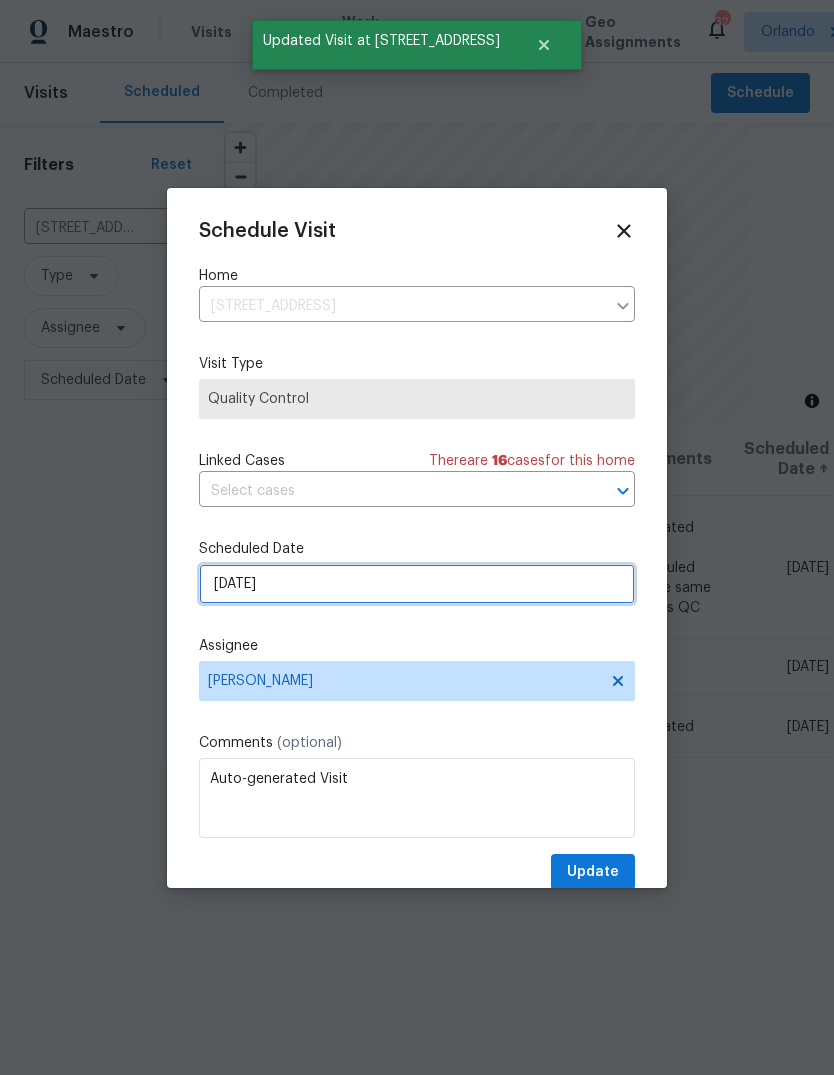 click on "8/4/2025" at bounding box center (417, 584) 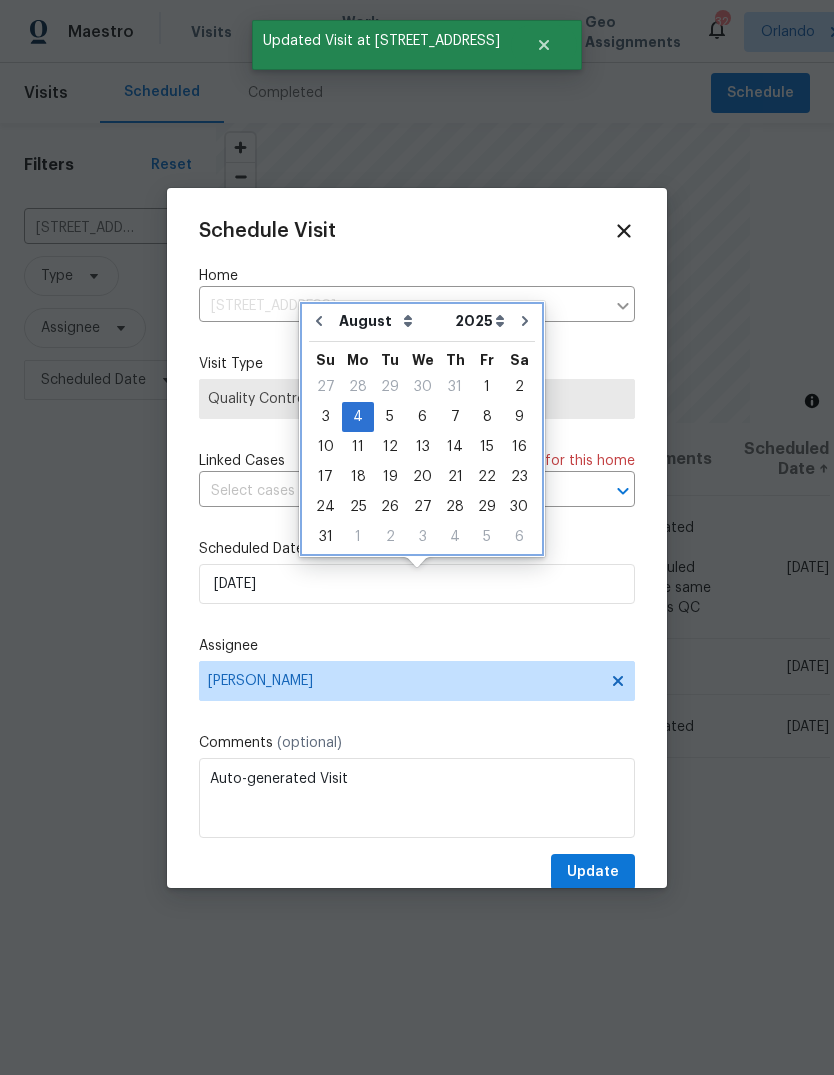 click at bounding box center (319, 321) 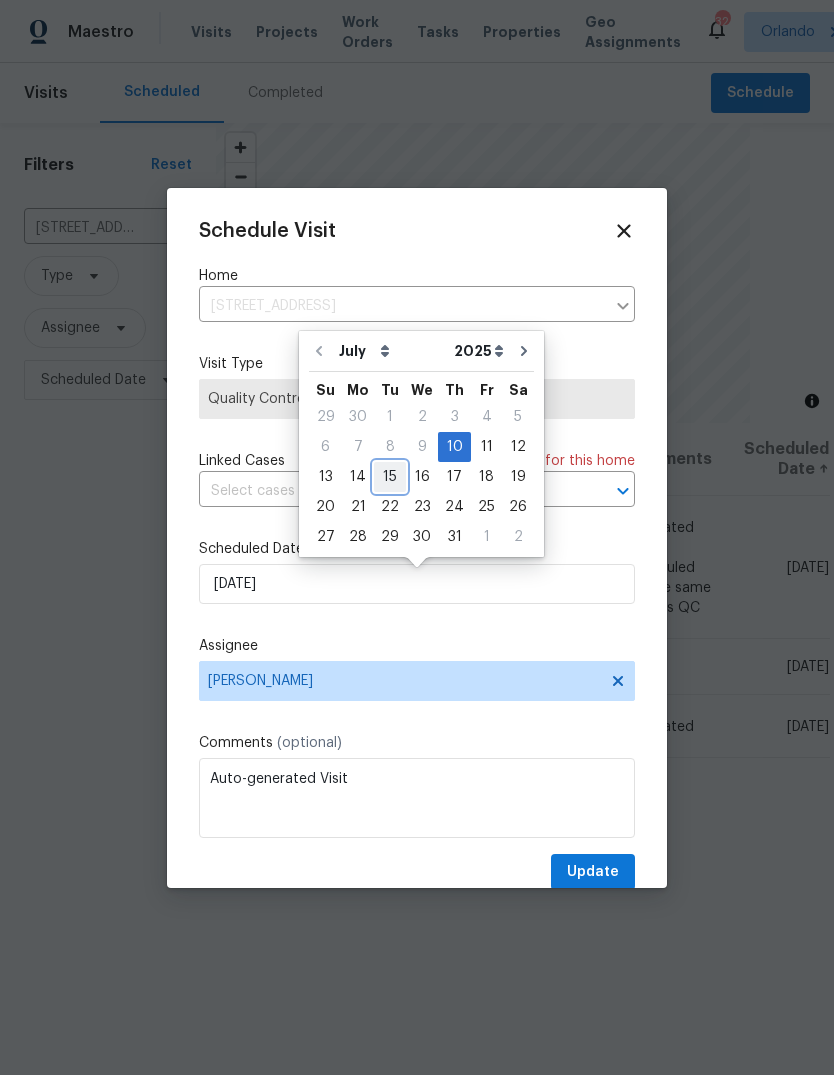 click on "15" at bounding box center [390, 477] 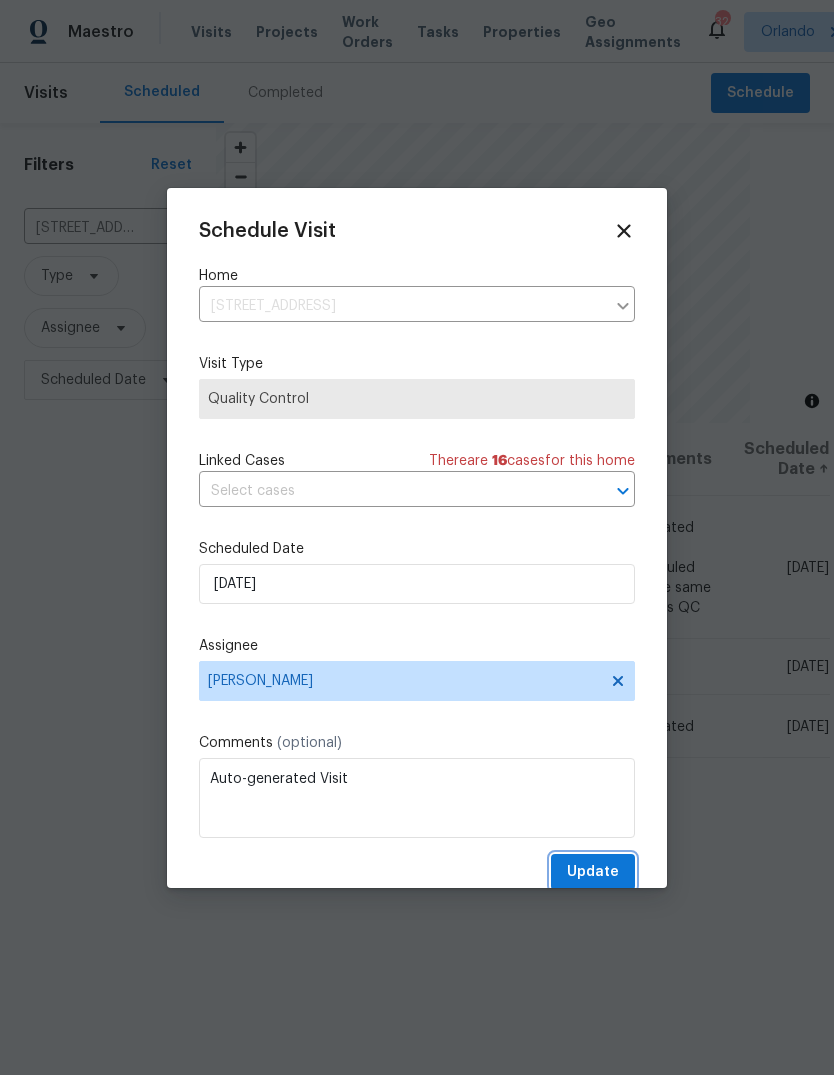 click on "Update" at bounding box center (593, 872) 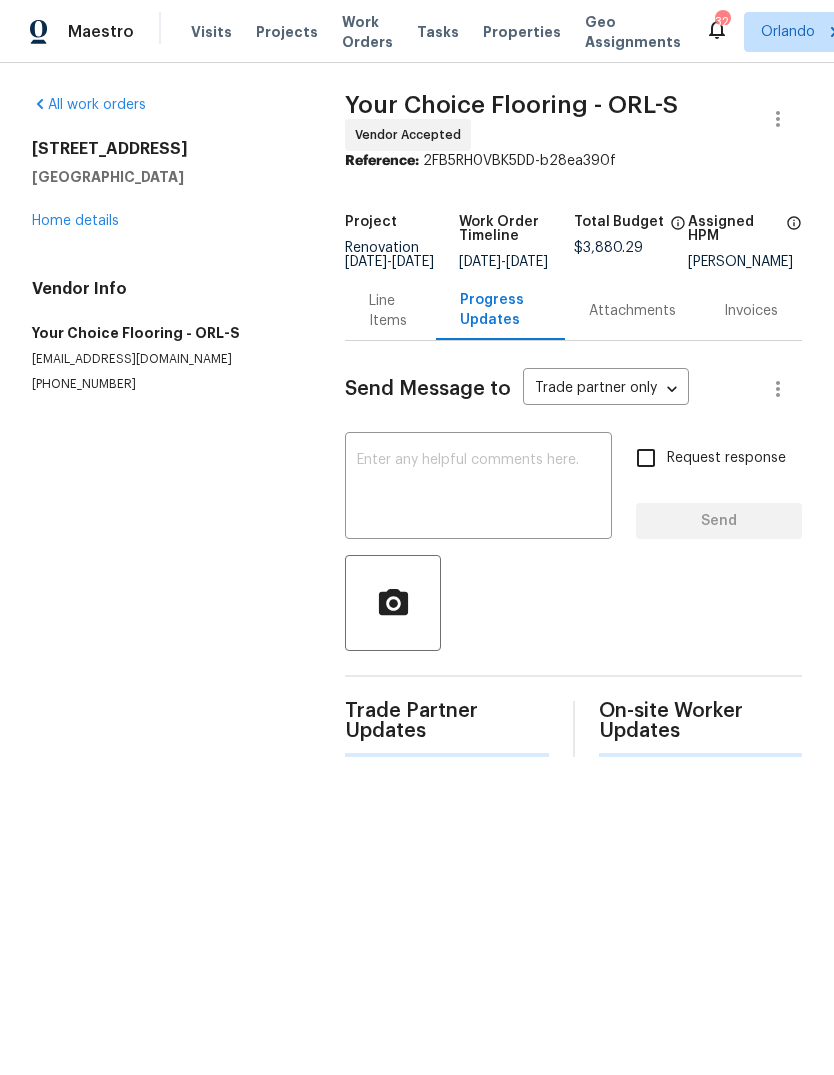 scroll, scrollTop: 0, scrollLeft: 0, axis: both 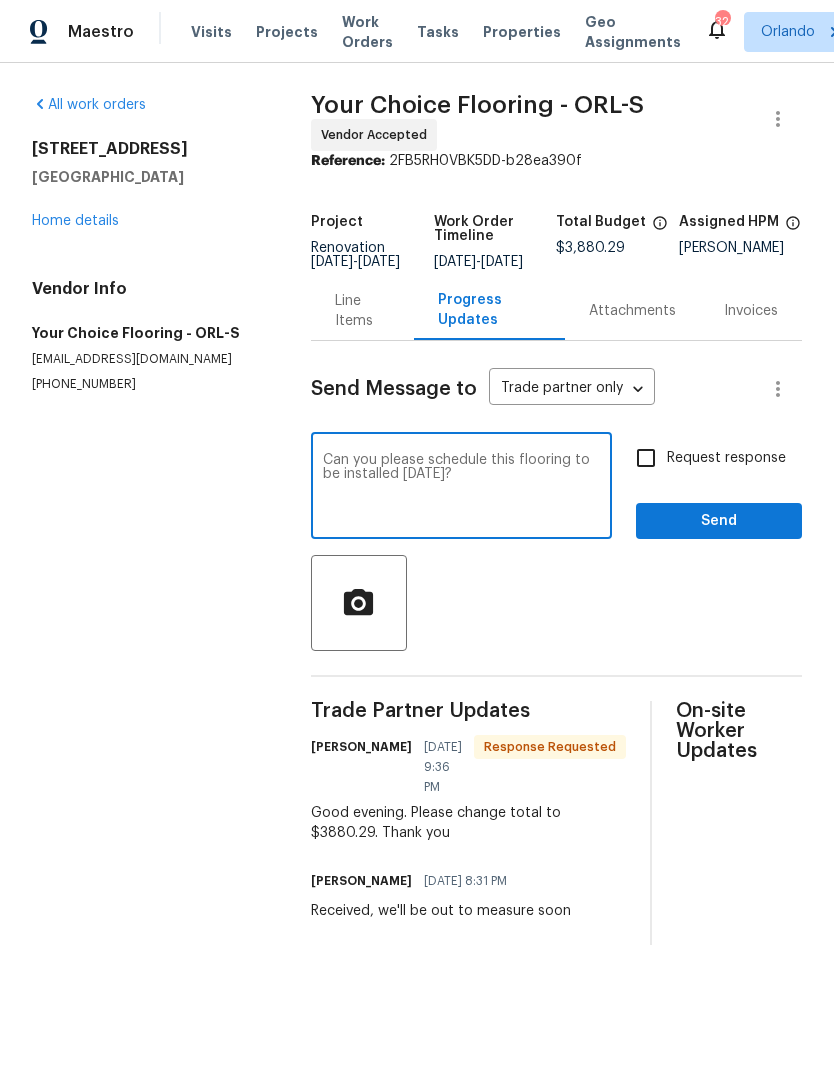 type on "Can you please schedule this flooring to be installed tomorrow?" 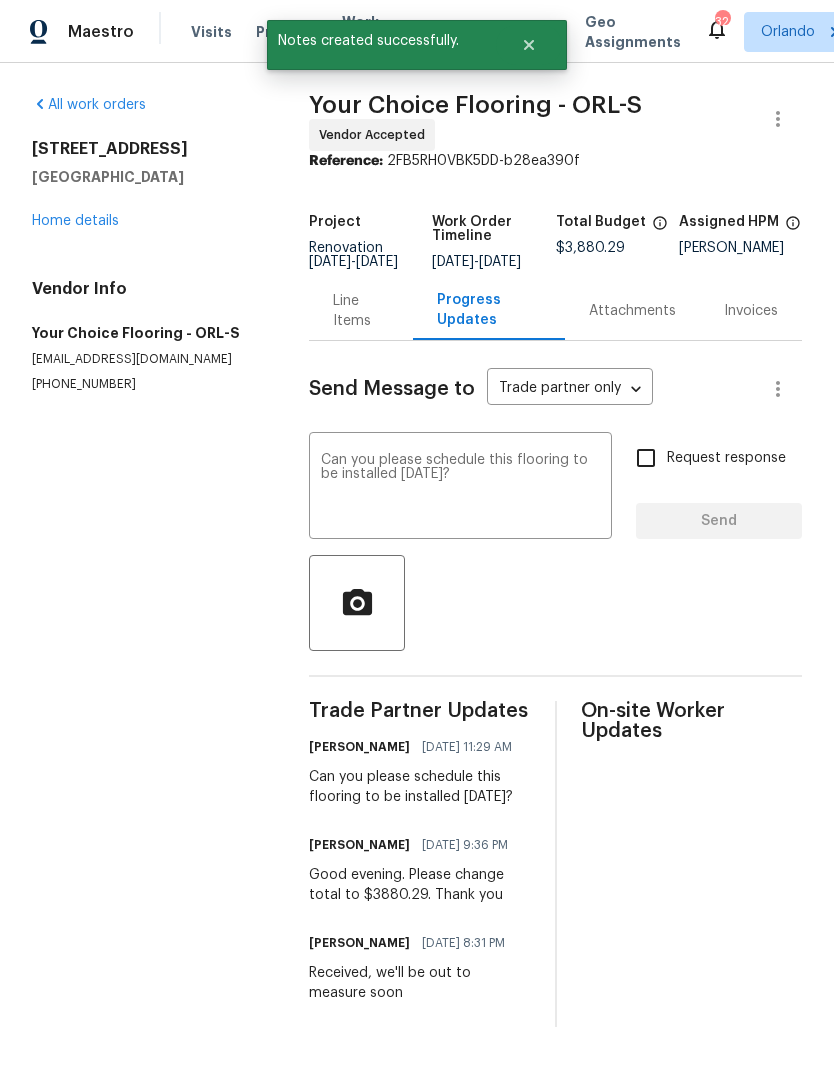 click on "Home details" at bounding box center [75, 221] 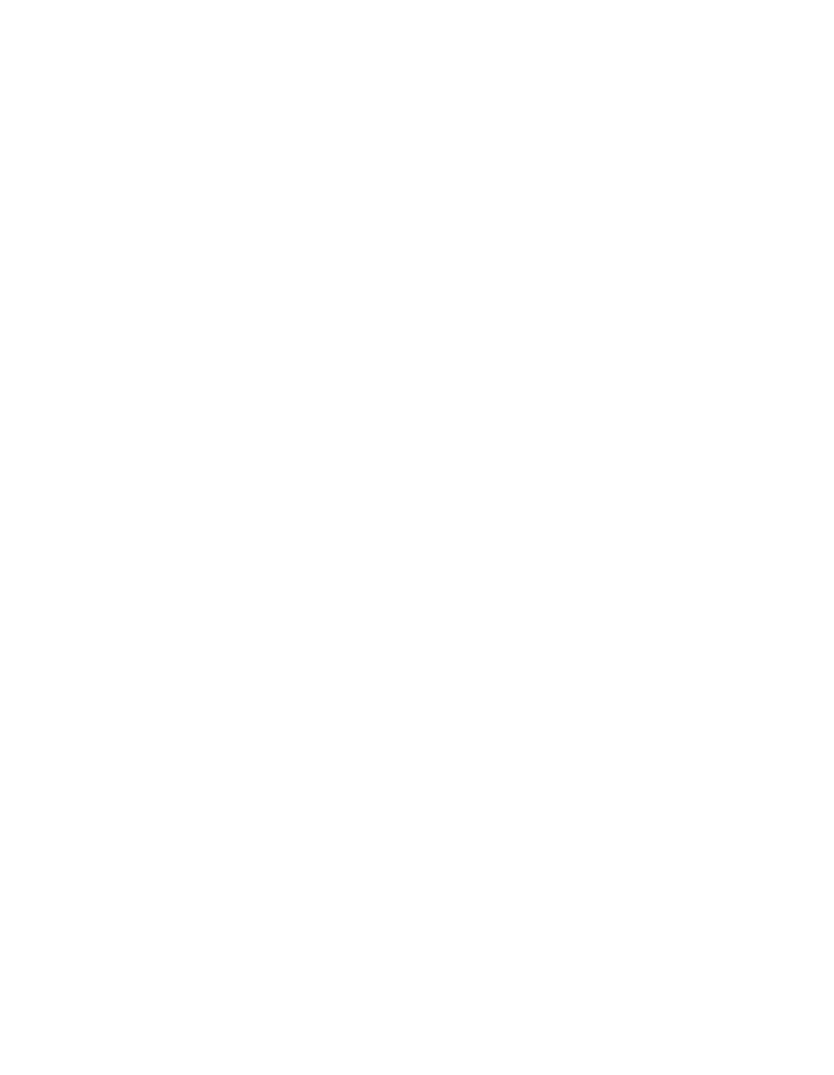 scroll, scrollTop: 0, scrollLeft: 0, axis: both 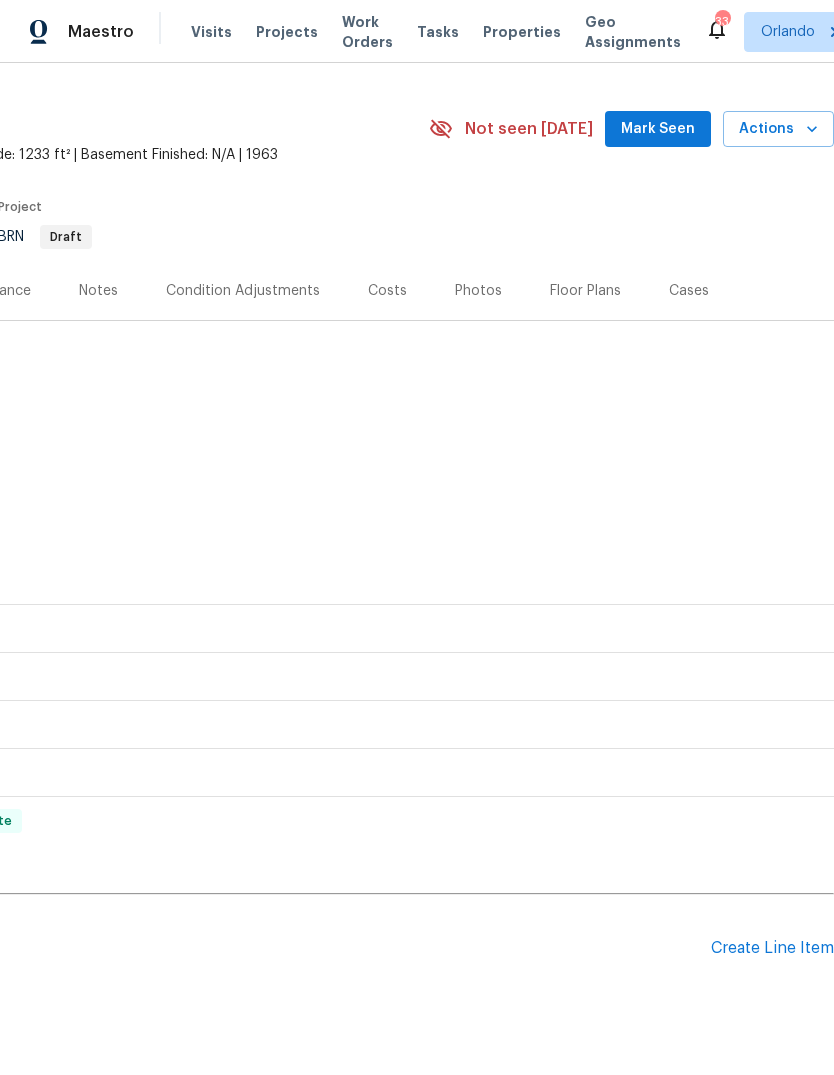 click on "Create Line Item" at bounding box center (772, 948) 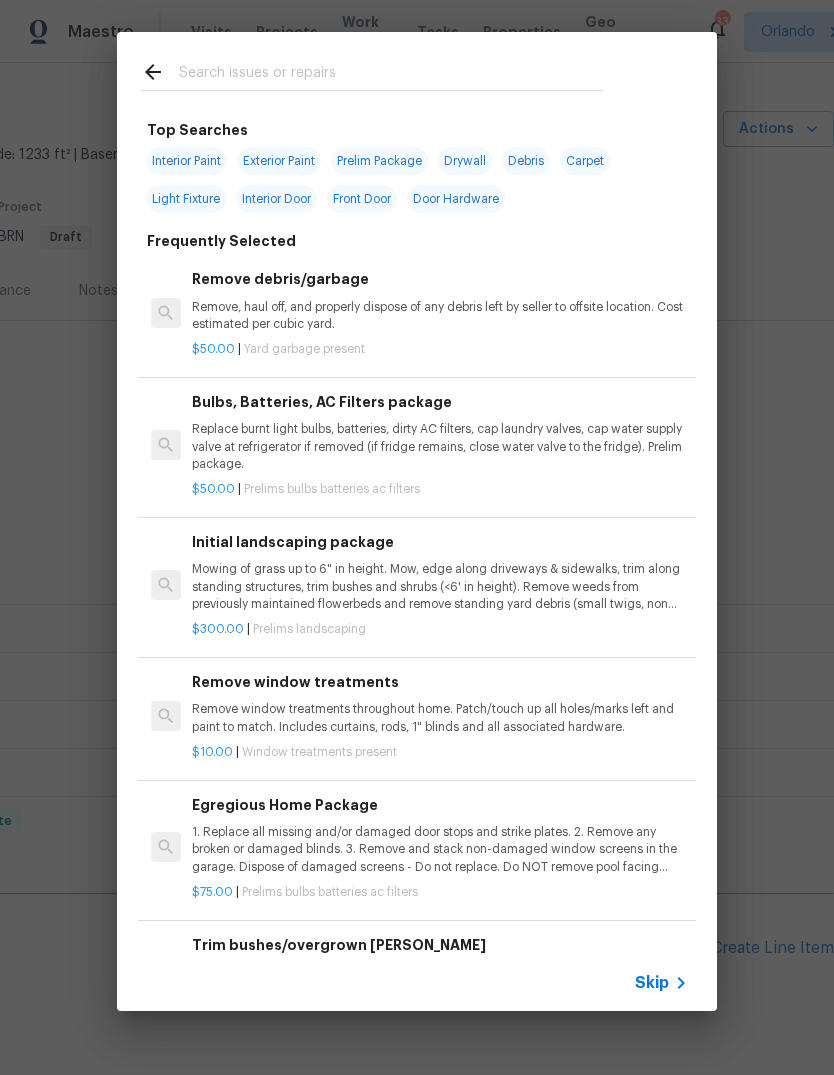 click at bounding box center (391, 75) 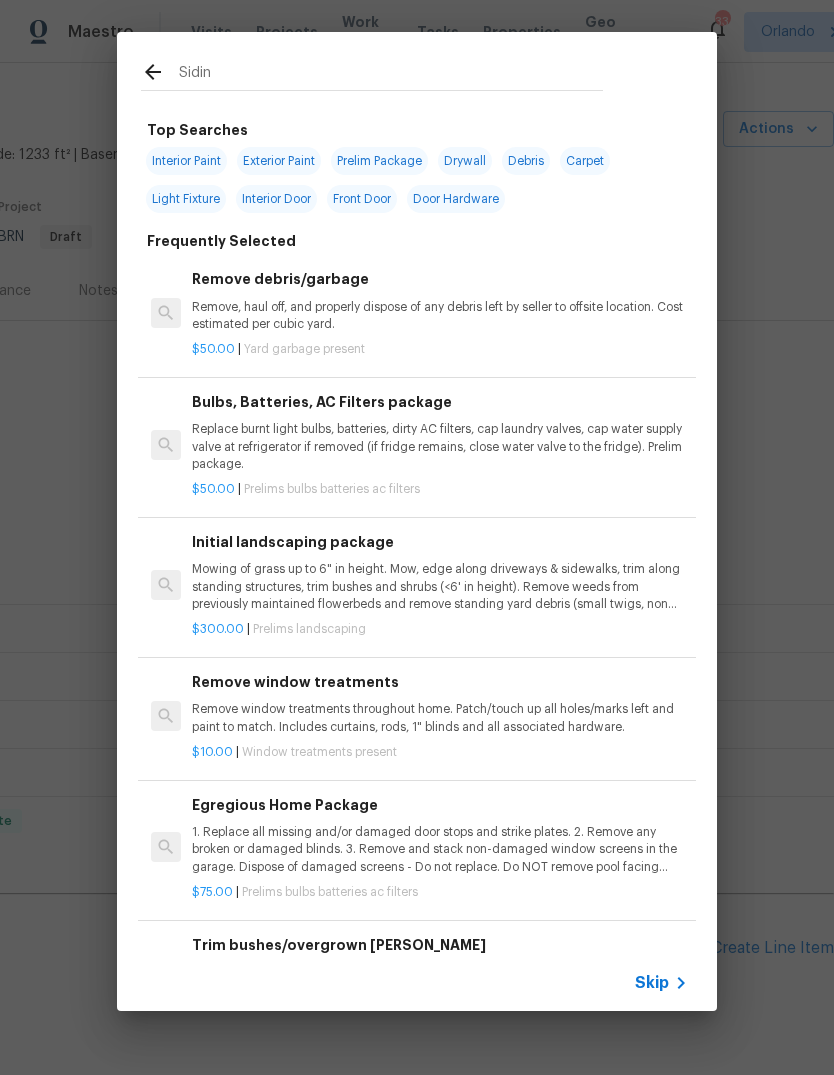 type on "Siding" 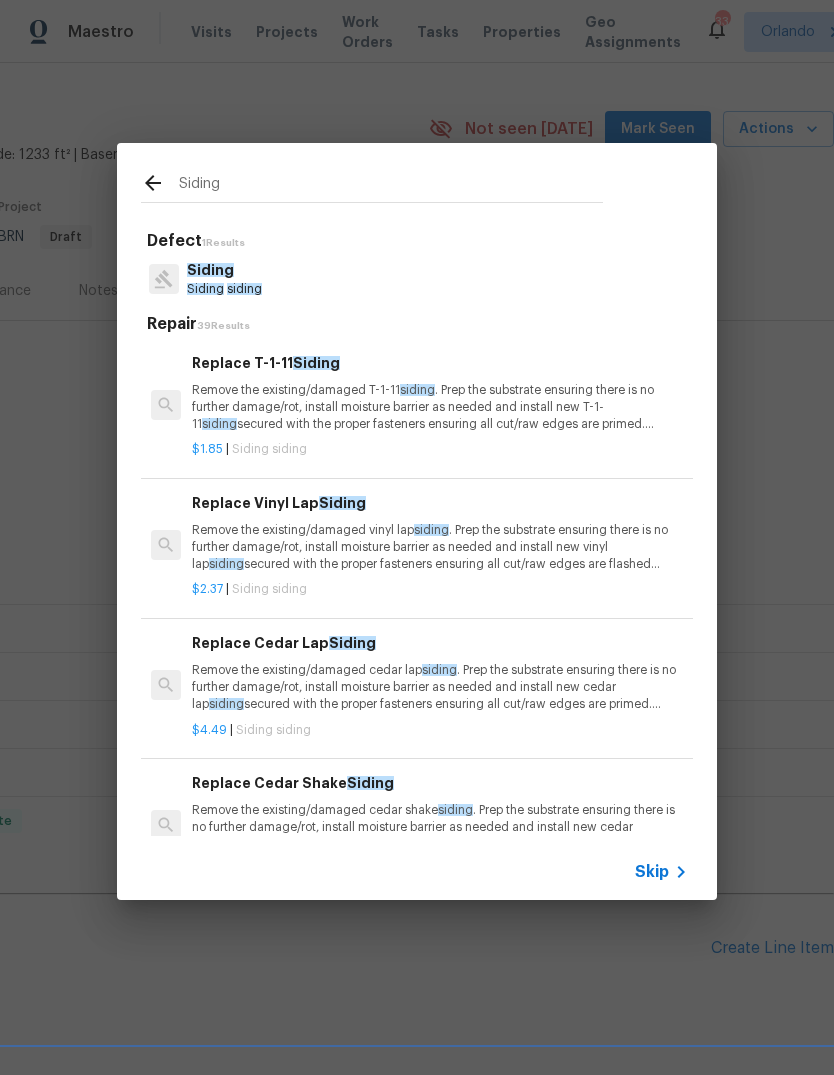click on "Remove the existing/damaged T-1-11  siding . Prep the substrate ensuring there is no further damage/rot, install moisture barrier as needed and install new T-1-11  siding  secured with the proper fasteners ensuring all cut/raw edges are primed. Caulk/seal all joints/terminations and paint the new  siding  to match as close to the existing  siding  as possible. Haul away and dispose of all debris properly." at bounding box center (440, 407) 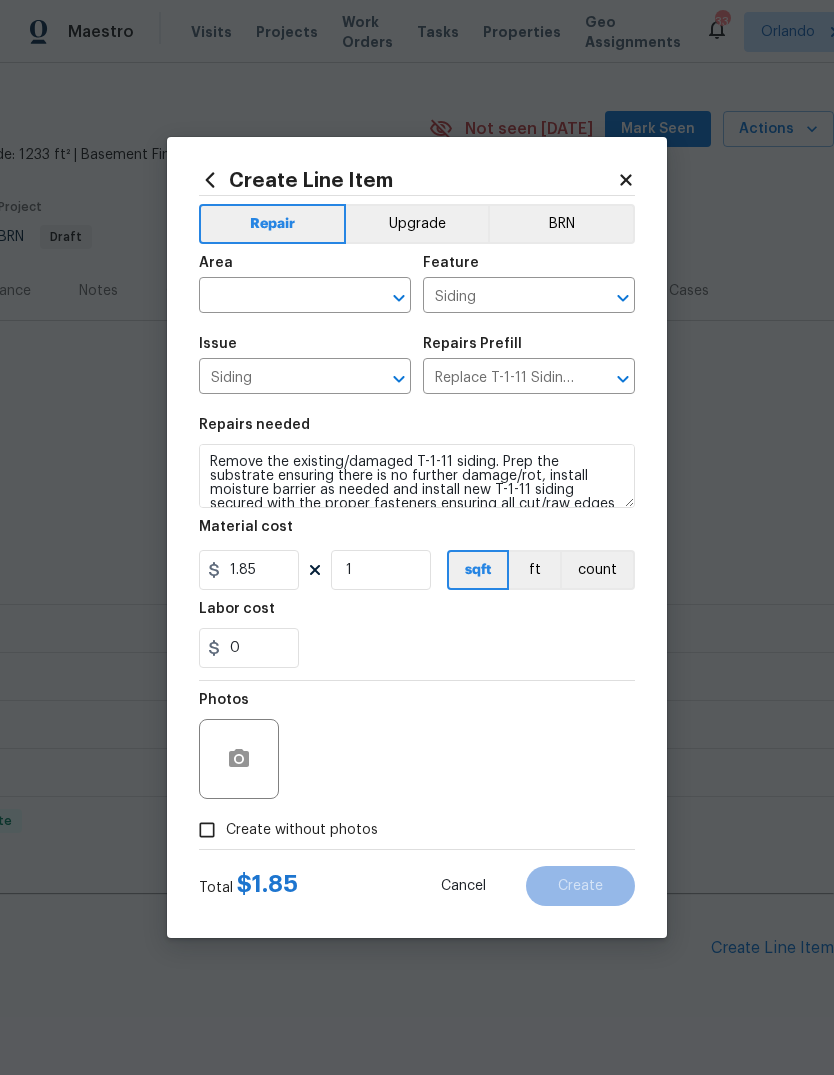click at bounding box center (277, 297) 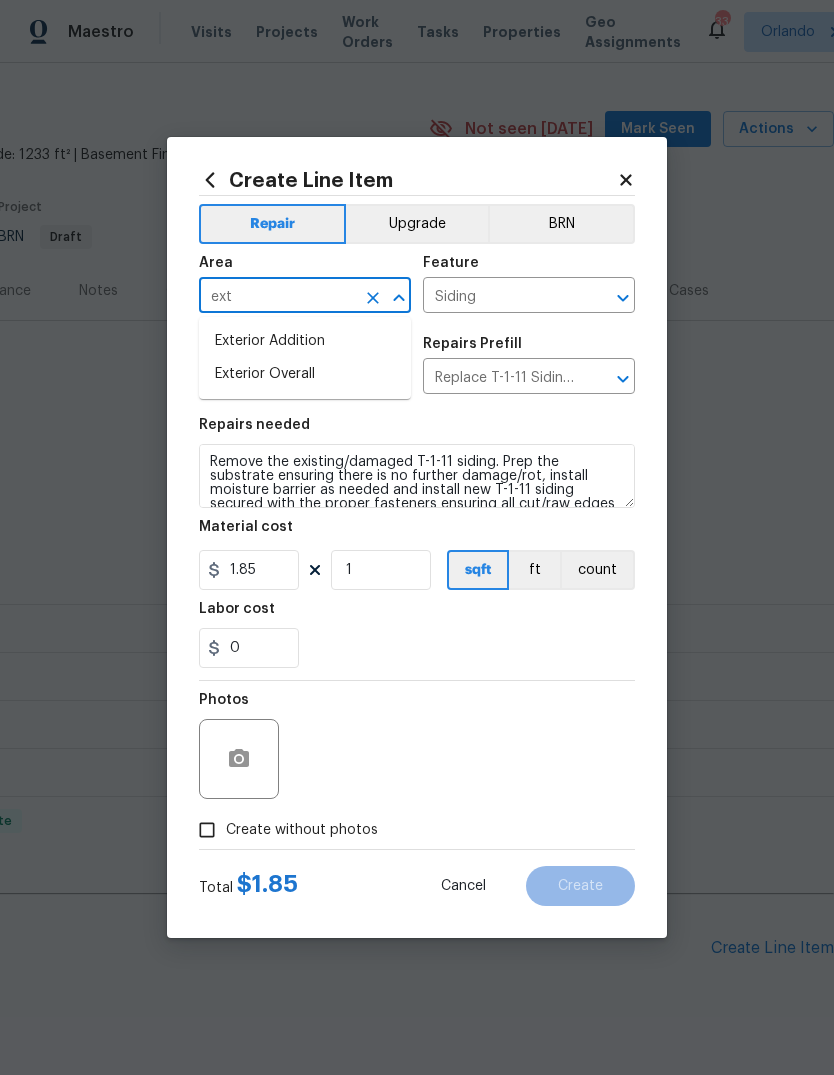 click on "Exterior Overall" at bounding box center (305, 374) 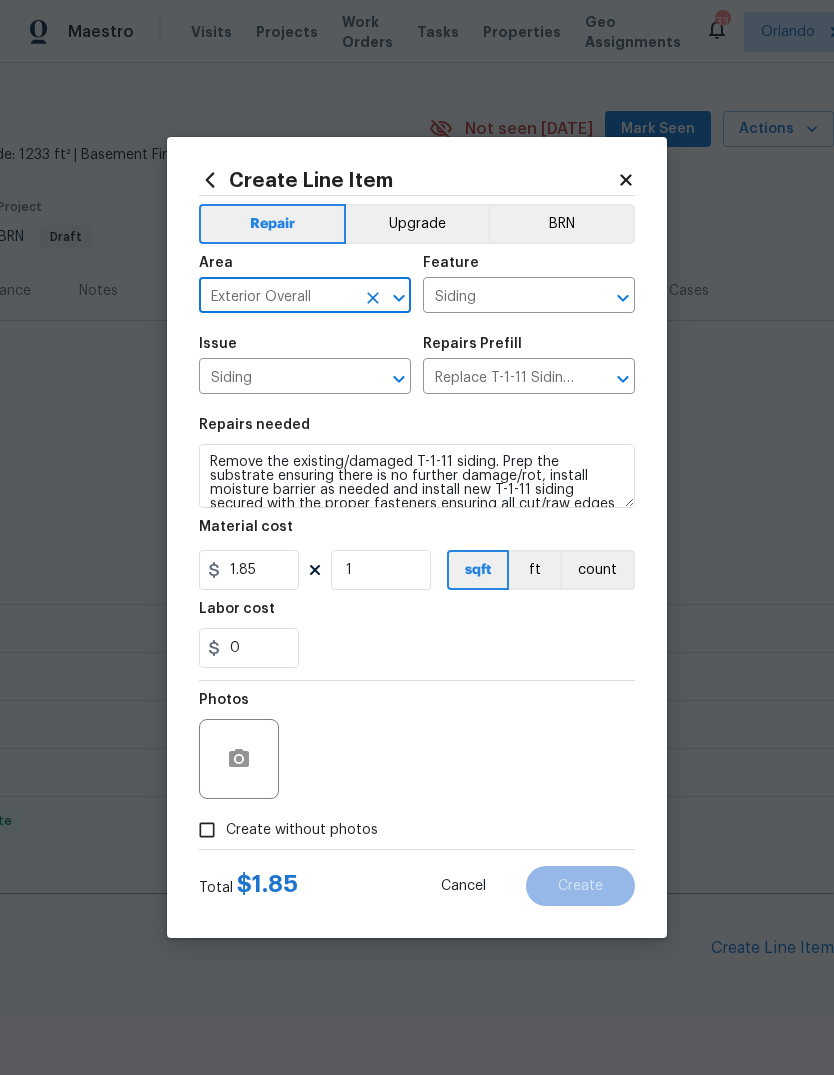 click on "Issue Siding ​" at bounding box center (305, 365) 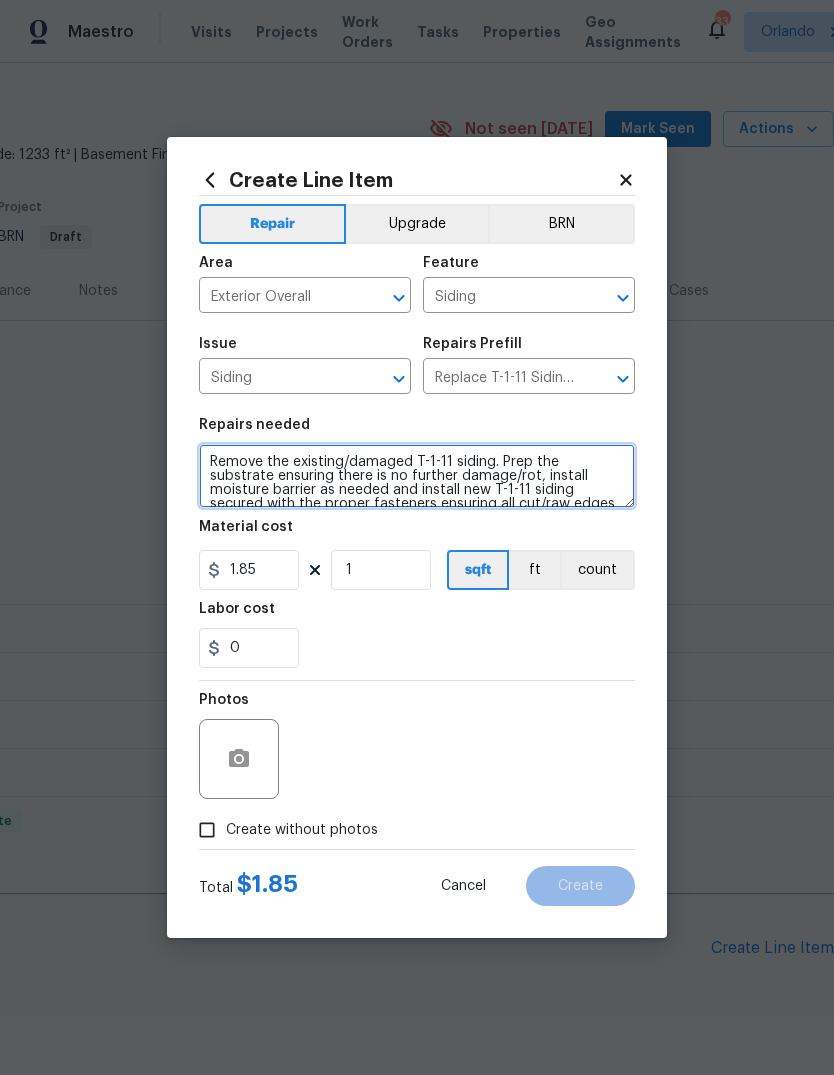 click on "Remove the existing/damaged T-1-11 siding. Prep the substrate ensuring there is no further damage/rot, install moisture barrier as needed and install new T-1-11 siding secured with the proper fasteners ensuring all cut/raw edges are primed. Caulk/seal all joints/terminations and paint the new siding to match as close to the existing siding as possible. Haul away and dispose of all debris properly." at bounding box center [417, 476] 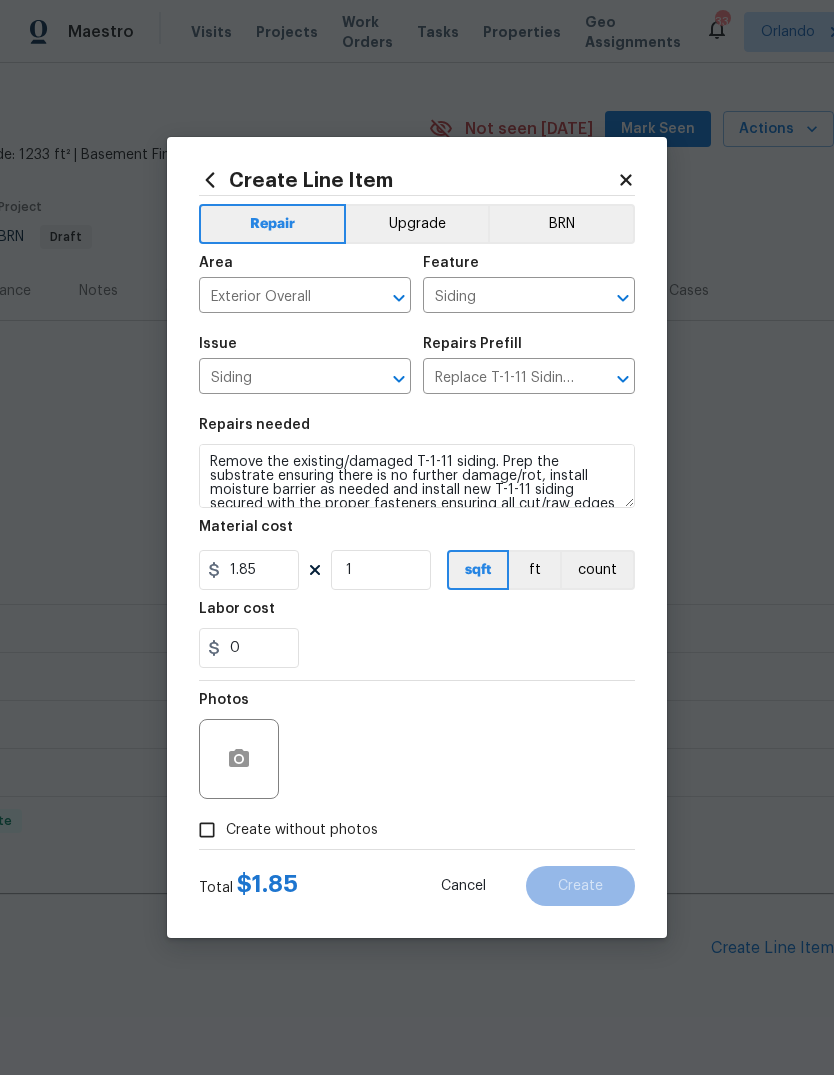 click on "Repairs needed" at bounding box center (417, 431) 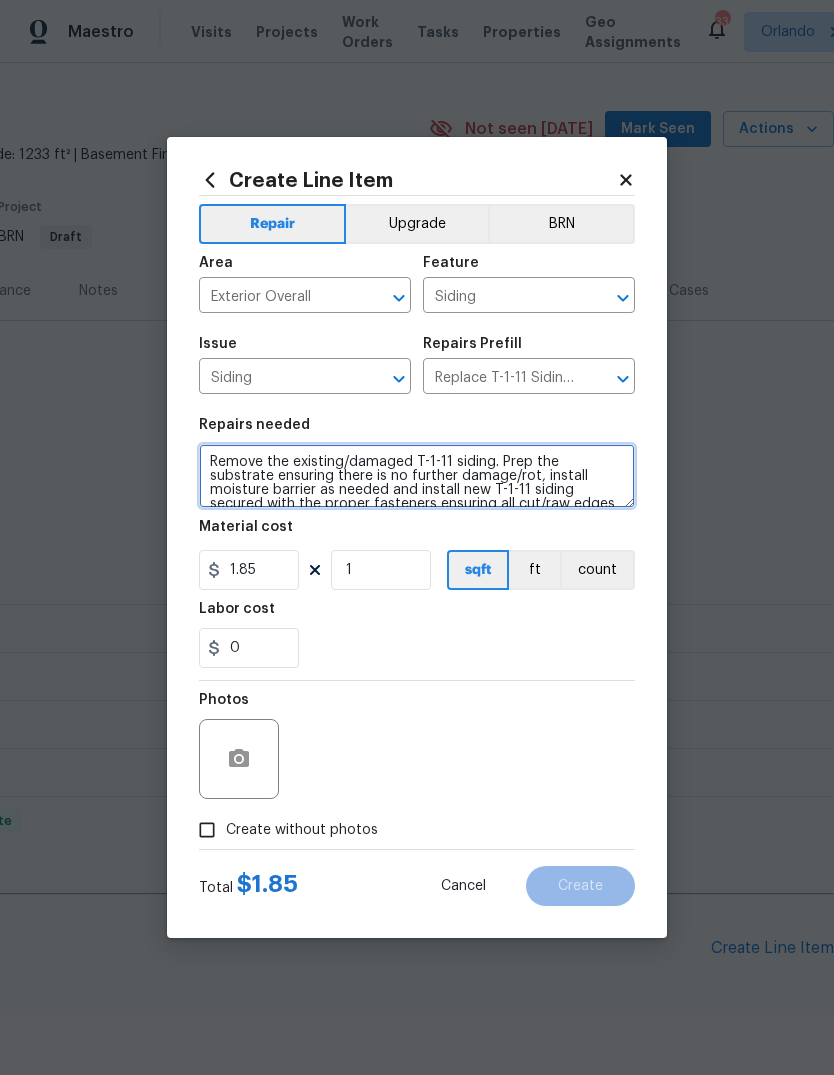 click on "Remove the existing/damaged T-1-11 siding. Prep the substrate ensuring there is no further damage/rot, install moisture barrier as needed and install new T-1-11 siding secured with the proper fasteners ensuring all cut/raw edges are primed. Caulk/seal all joints/terminations and paint the new siding to match as close to the existing siding as possible. Haul away and dispose of all debris properly." at bounding box center [417, 476] 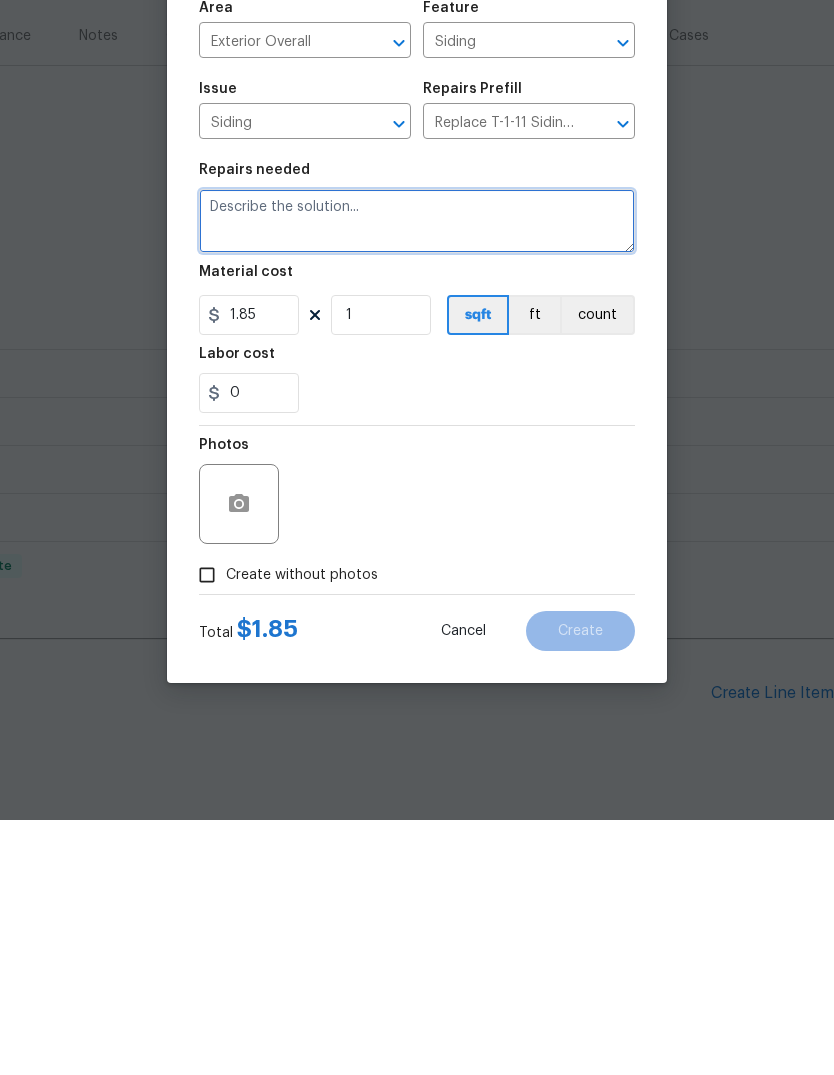 scroll, scrollTop: 0, scrollLeft: 0, axis: both 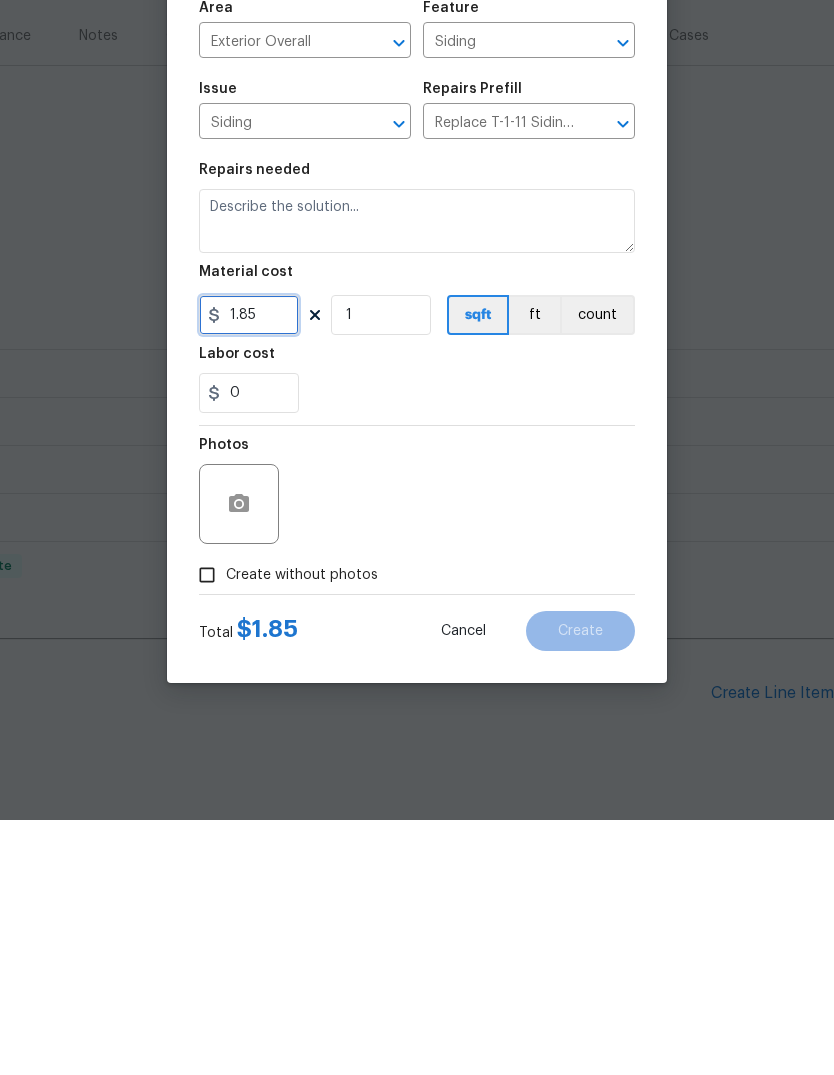 click on "1.85" at bounding box center (249, 570) 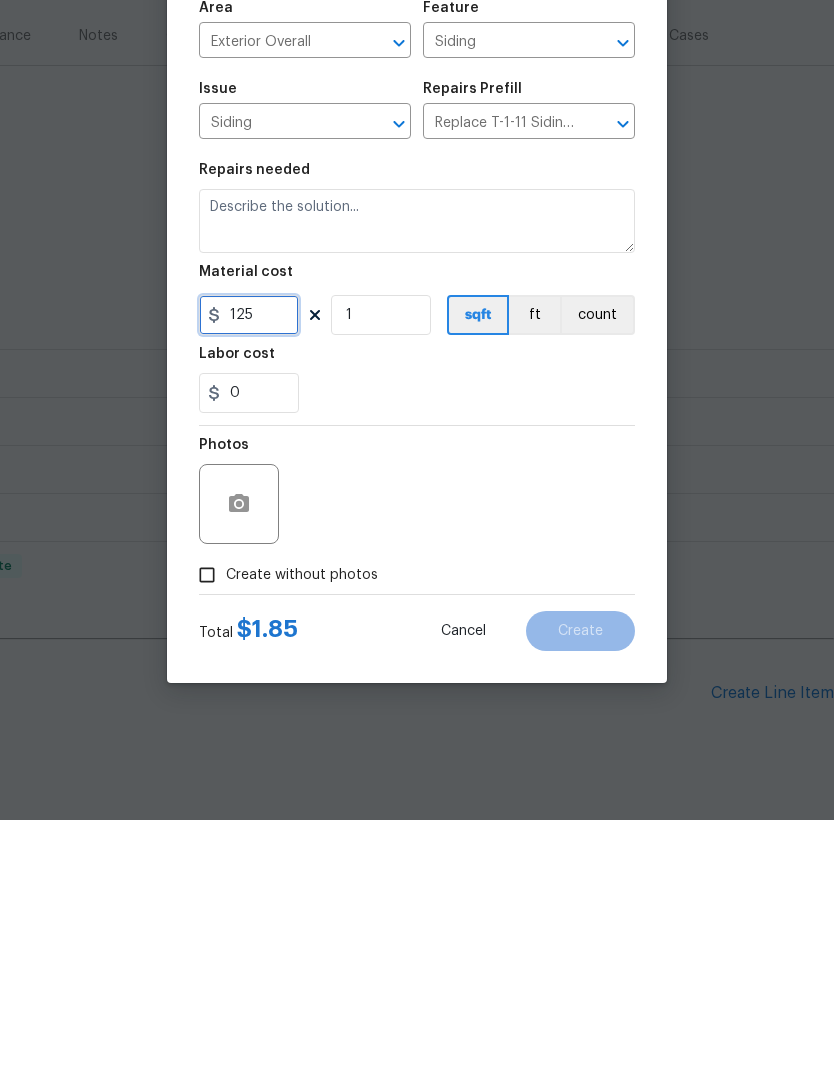 type on "125" 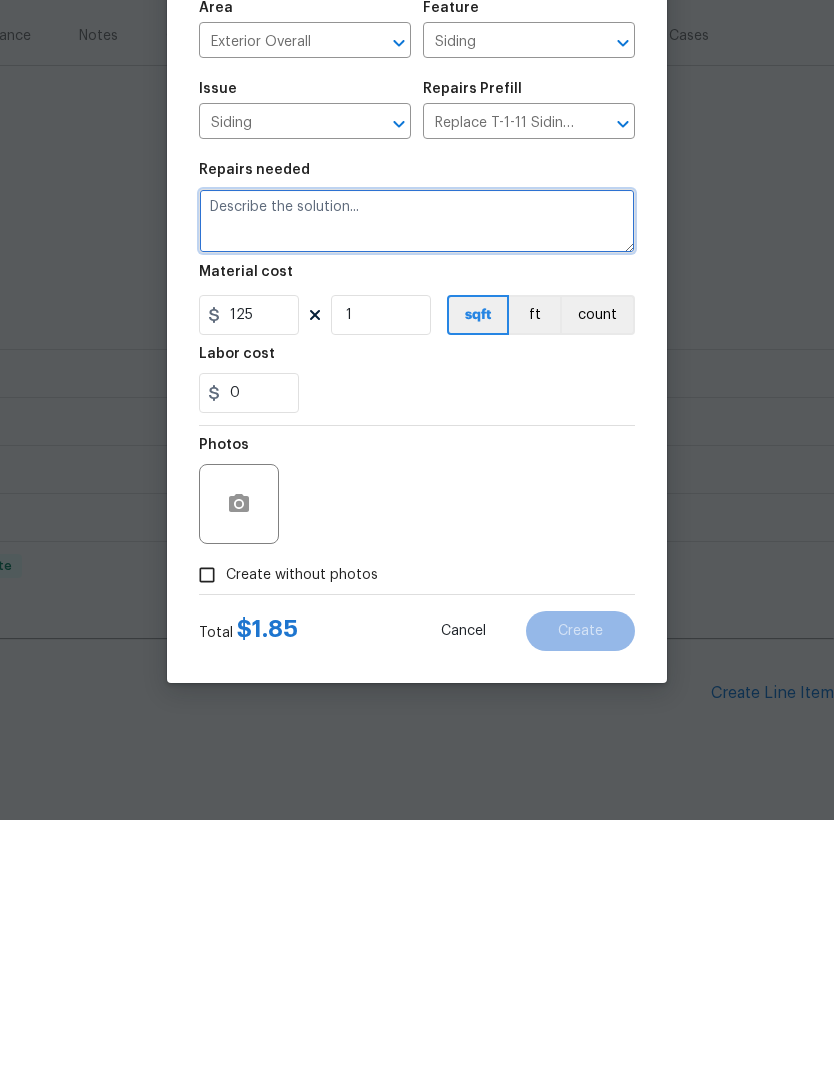 click at bounding box center (417, 476) 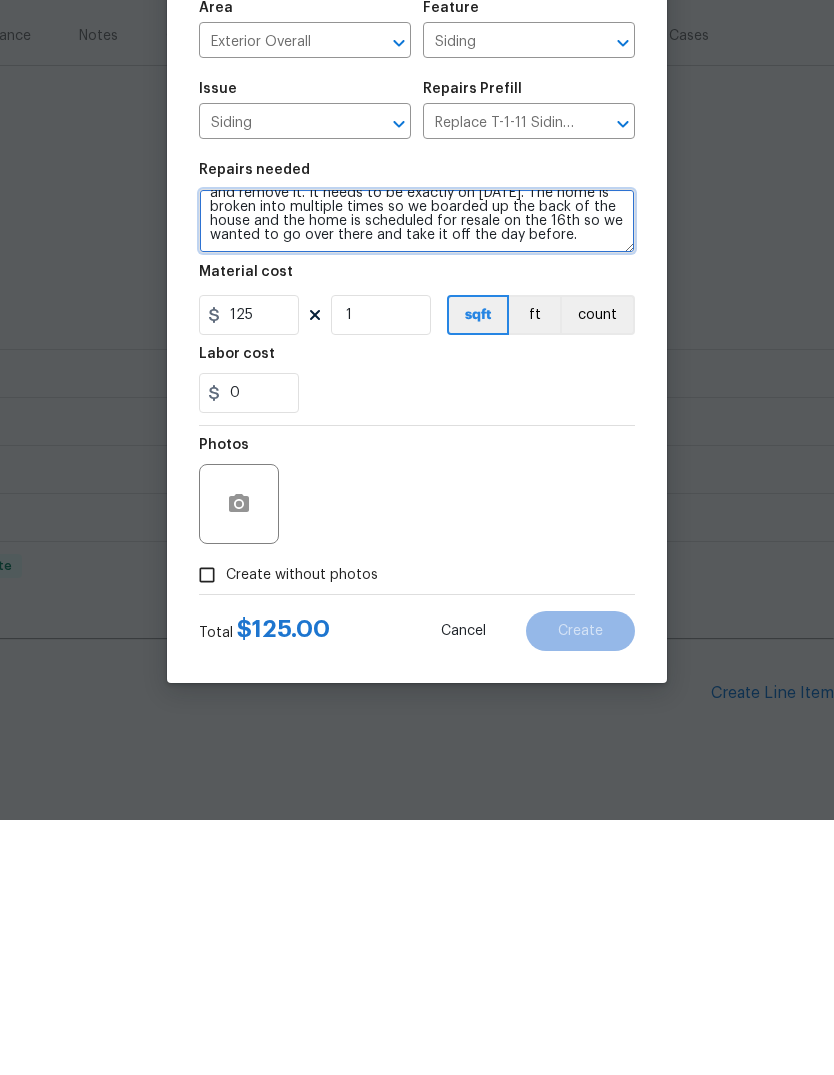 scroll, scrollTop: 42, scrollLeft: 0, axis: vertical 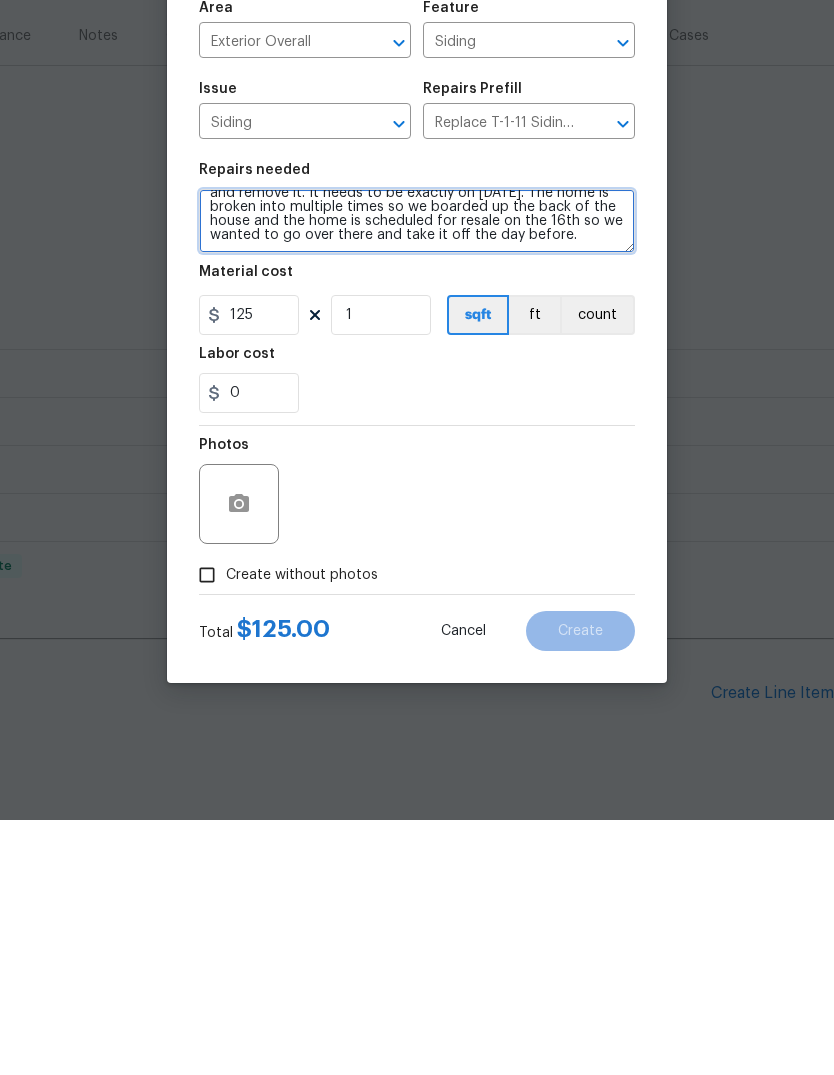 type on "On the back of this house, the windows and sliding glass door are boarded up. I need you to go to the property on [DATE] and remove it. It needs to be exactly on [DATE]. The home is broken into multiple times so we boarded up the back of the house and the home is scheduled for resale on the 16th so we wanted to go over there and take it off the day before." 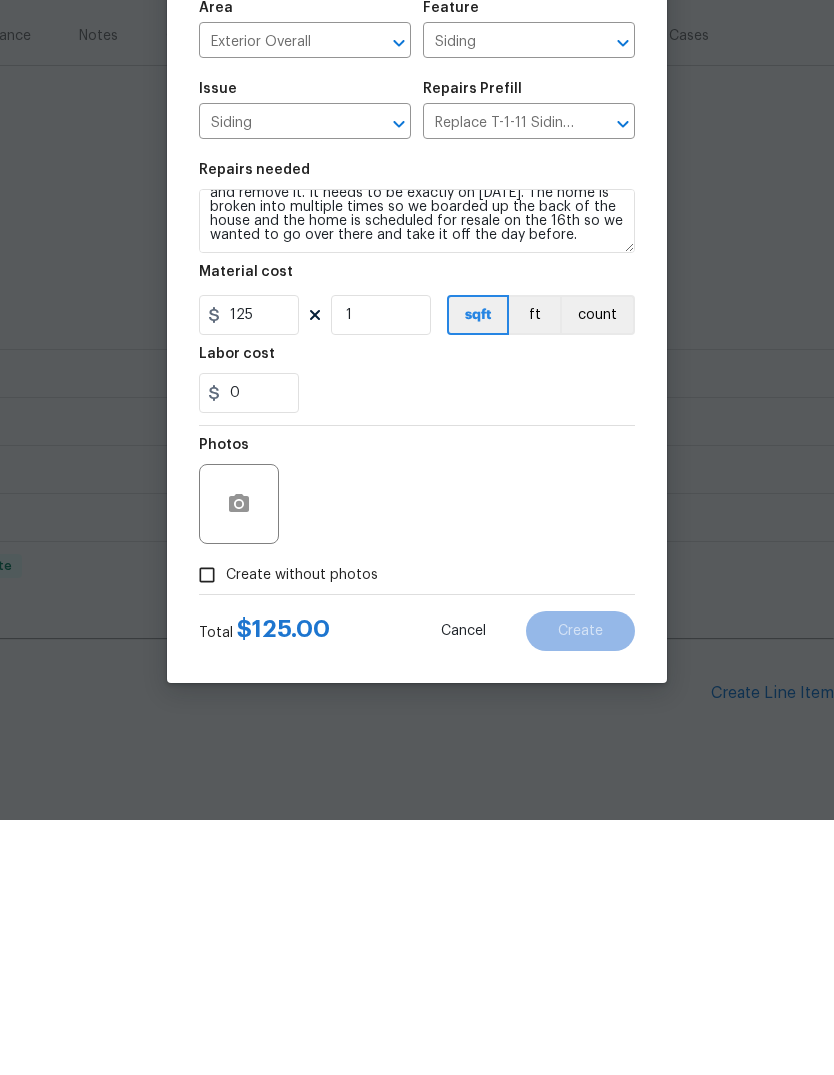 click on "Create without photos" at bounding box center [207, 830] 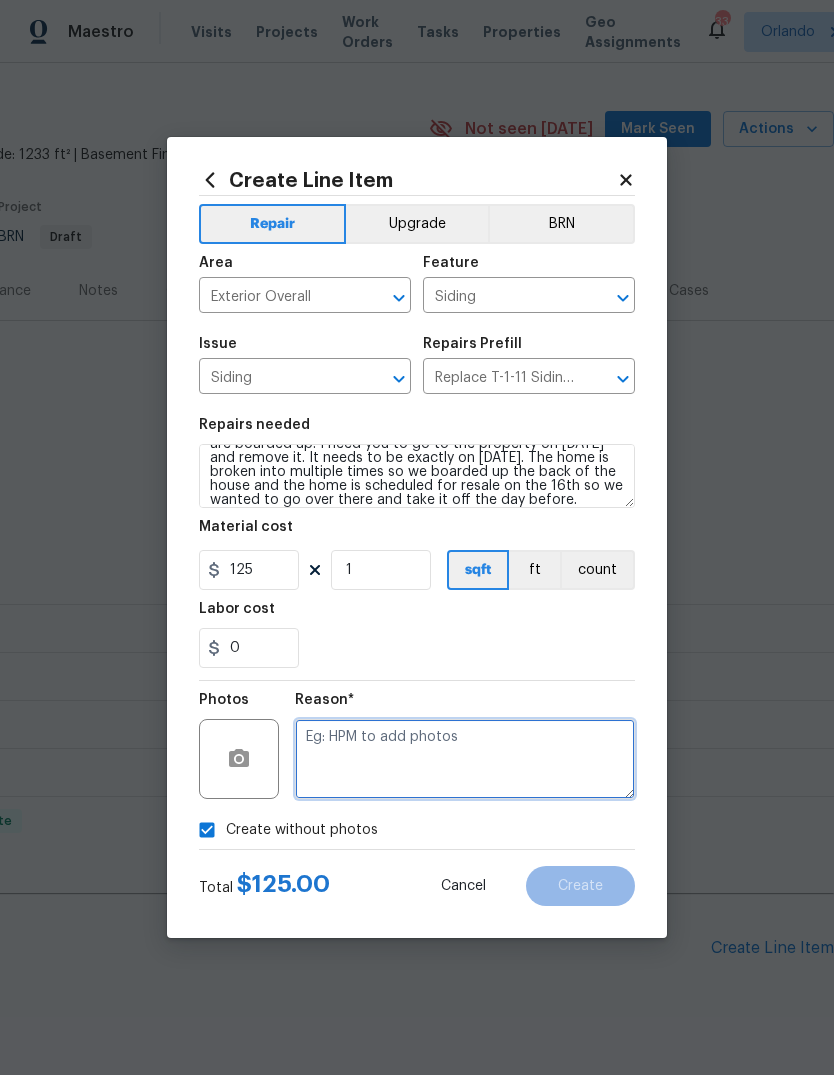 click at bounding box center [465, 759] 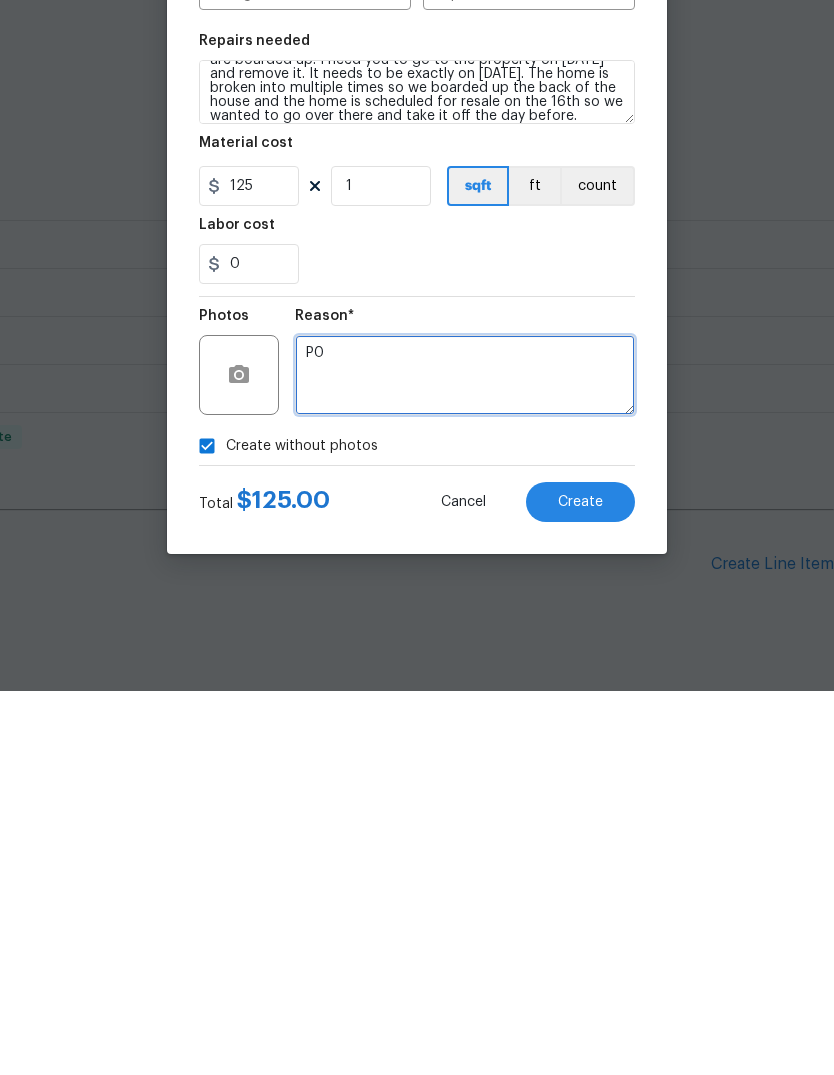 type on "P0" 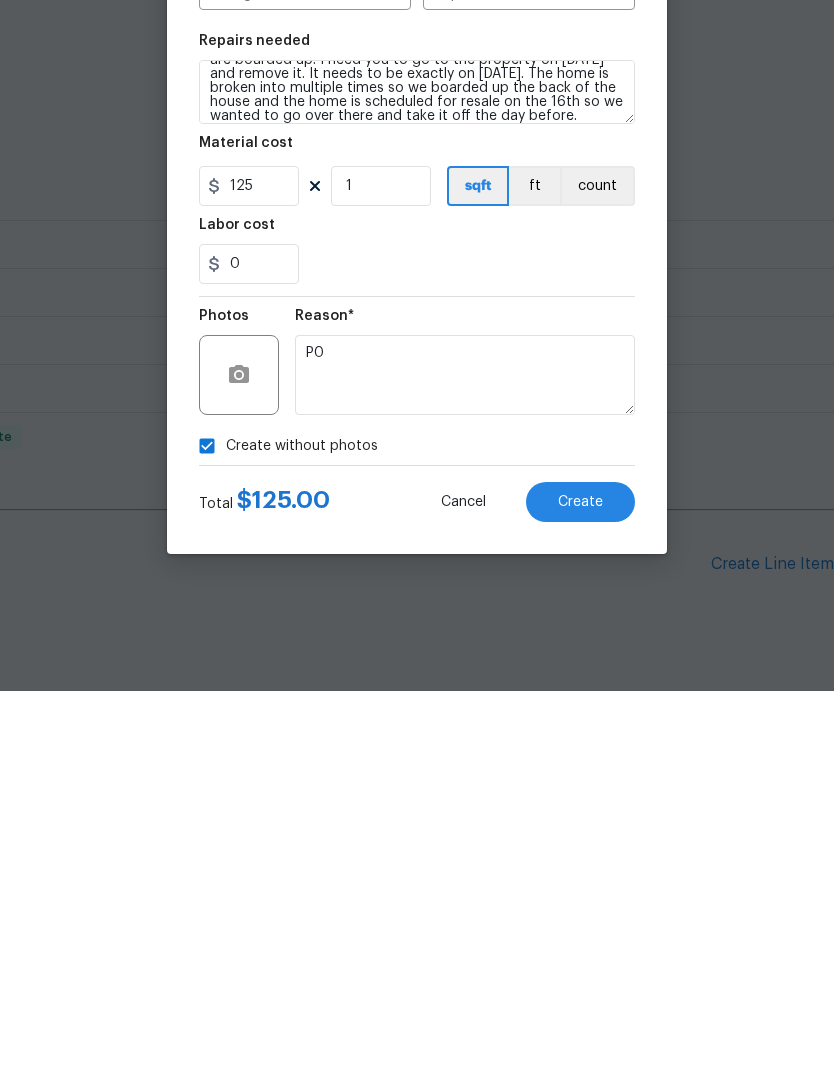 click on "Create" at bounding box center (580, 886) 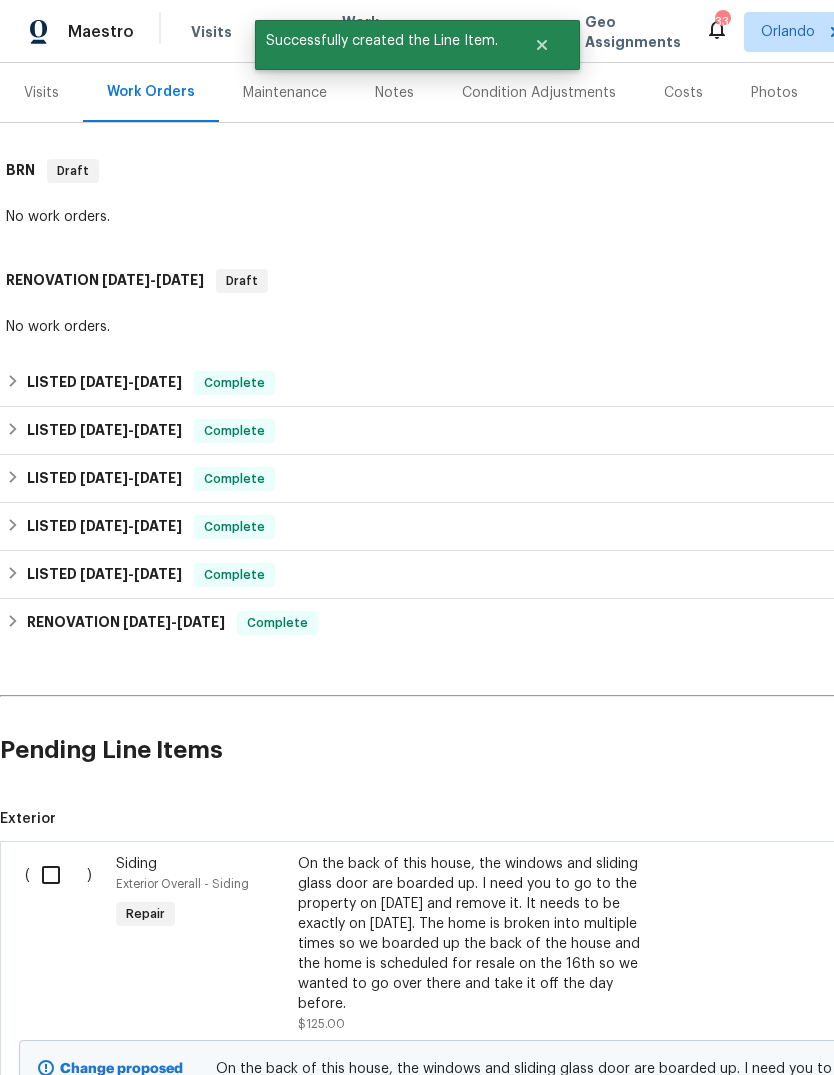 scroll, scrollTop: 241, scrollLeft: 0, axis: vertical 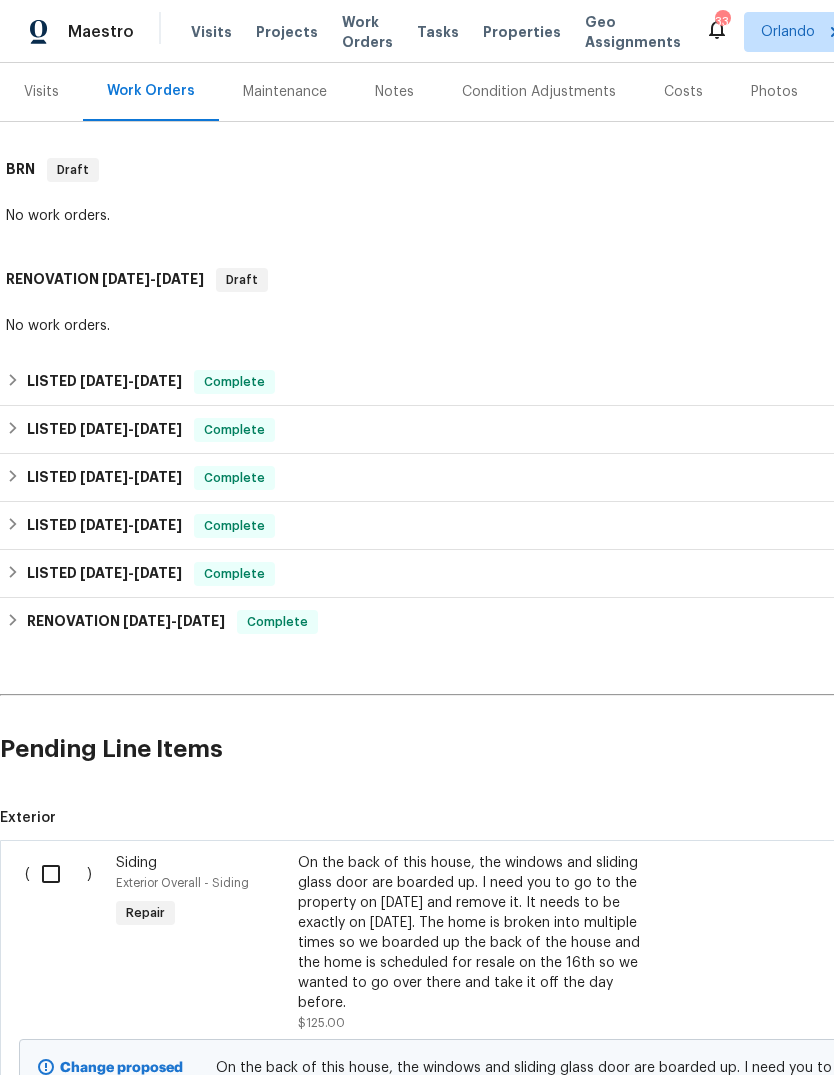 click at bounding box center (58, 874) 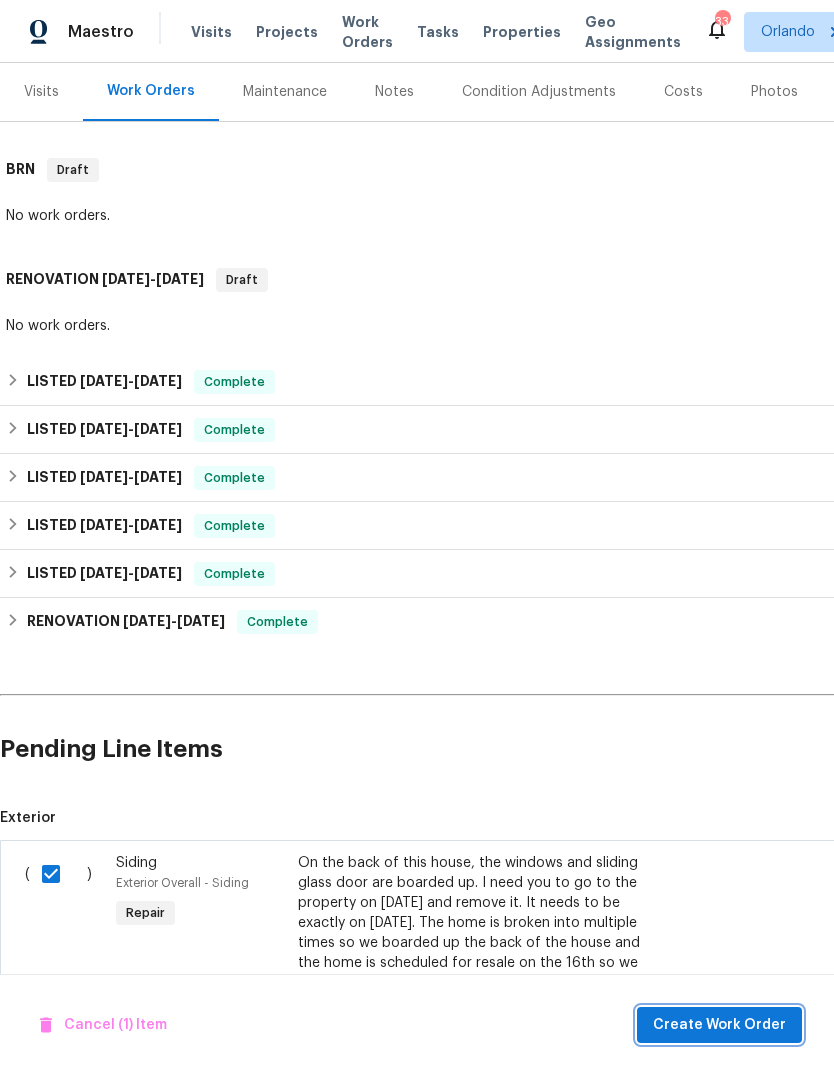click on "Create Work Order" at bounding box center (719, 1025) 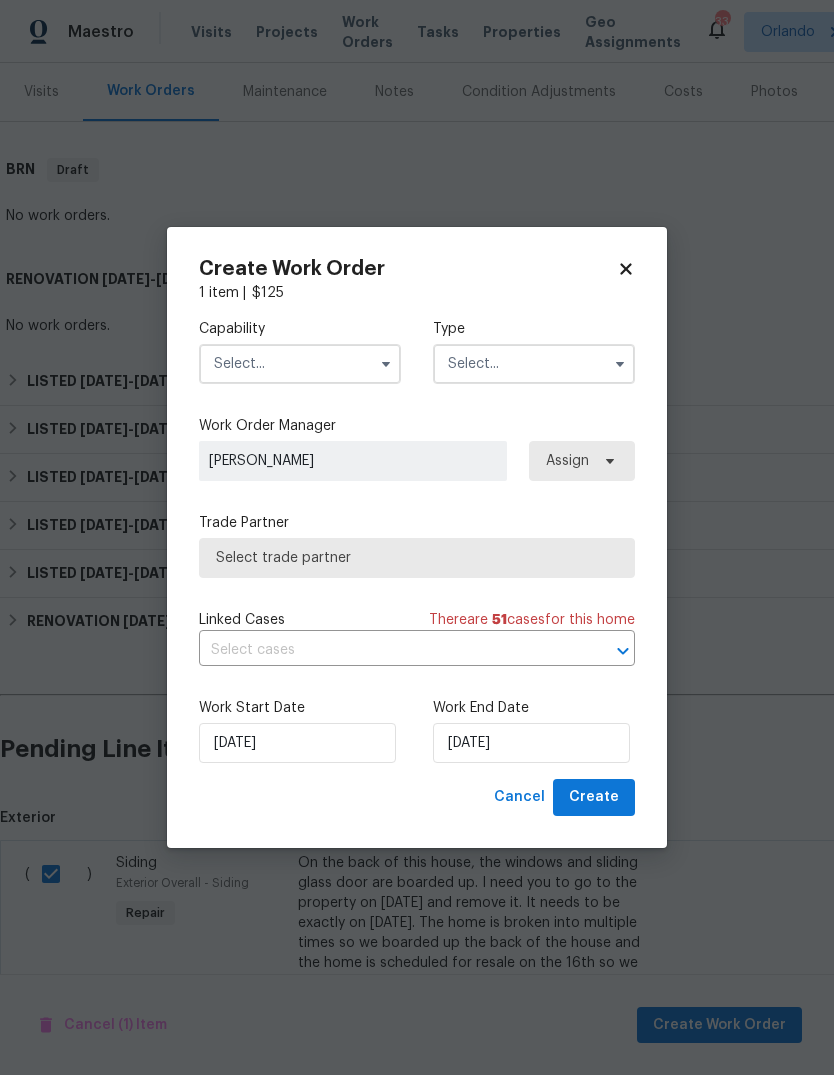 click at bounding box center [300, 364] 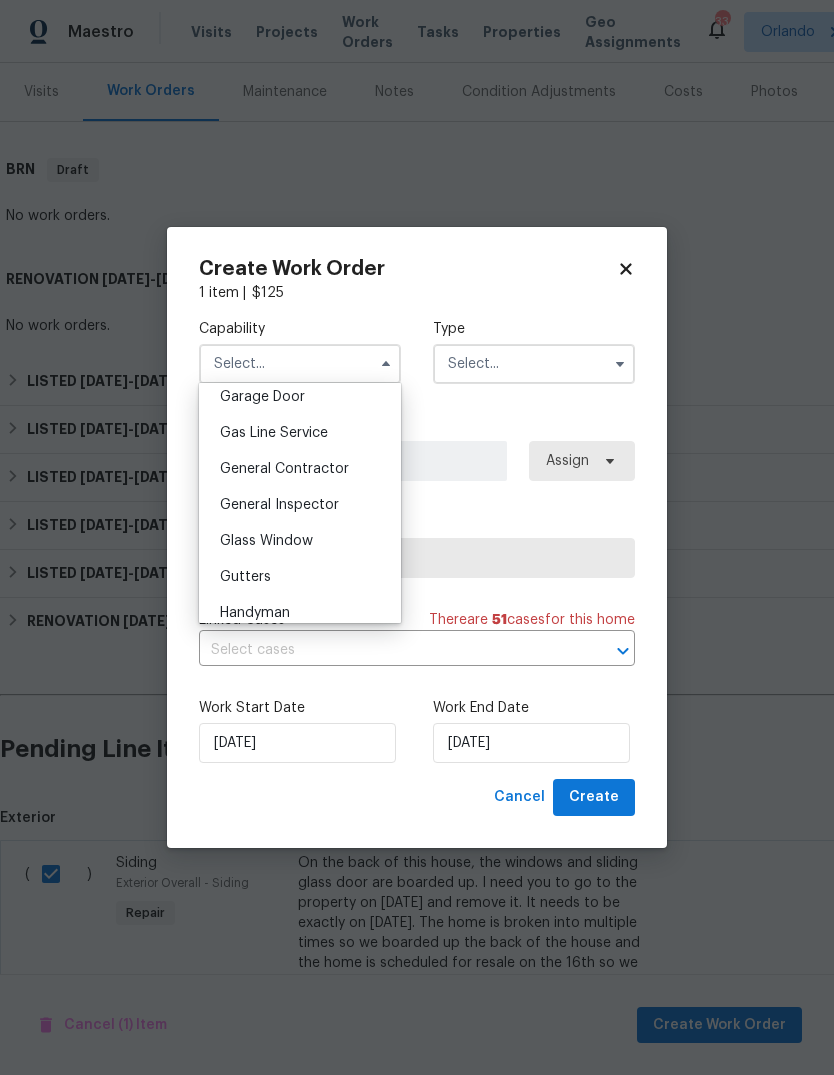 scroll, scrollTop: 892, scrollLeft: 0, axis: vertical 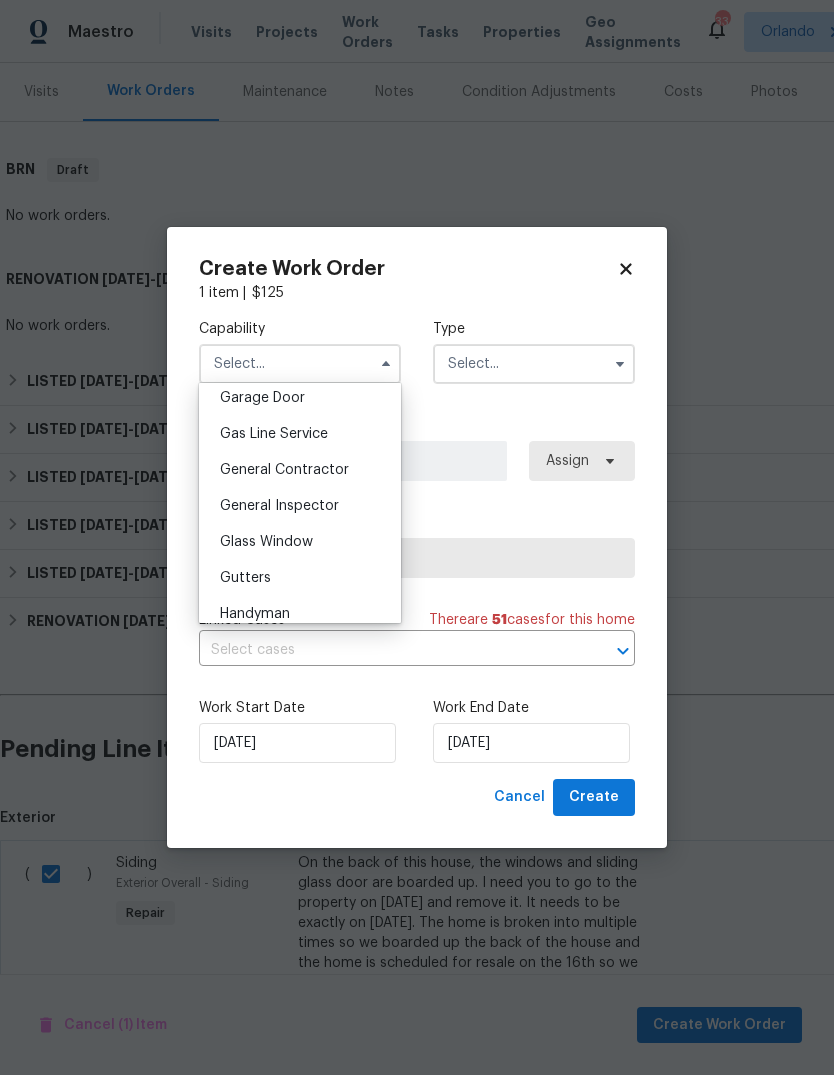 click on "General Contractor" at bounding box center [284, 470] 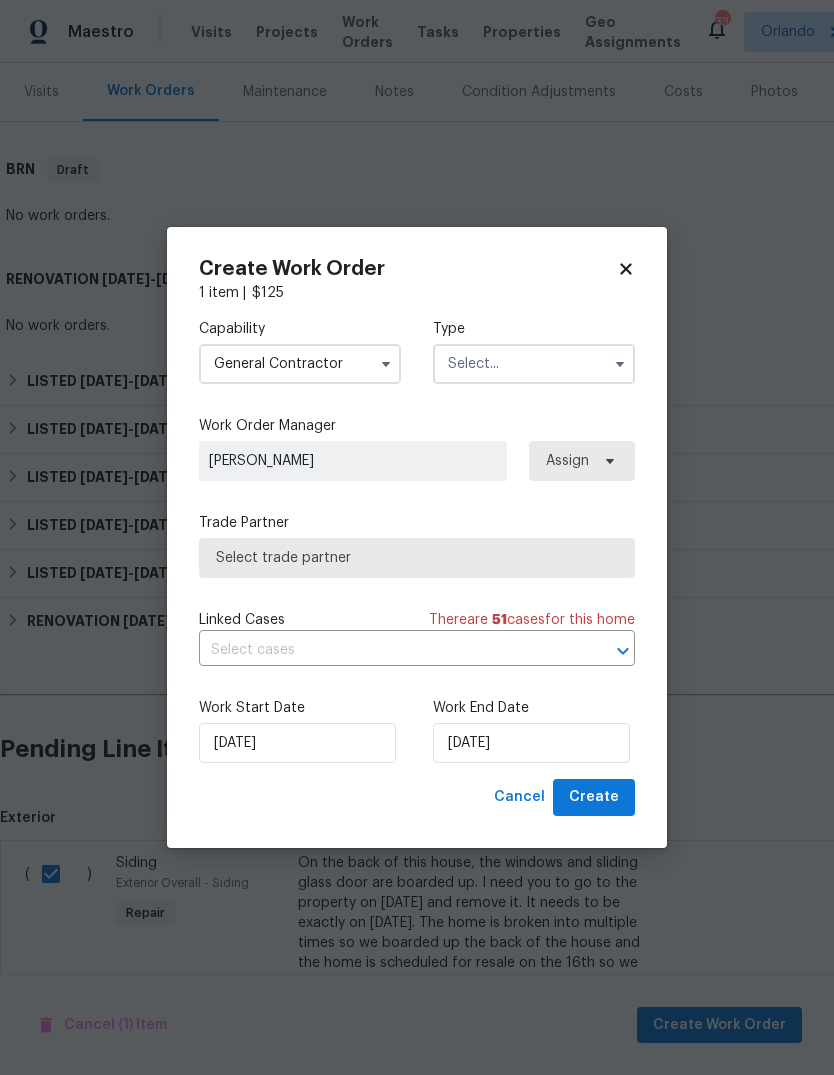 click at bounding box center [534, 364] 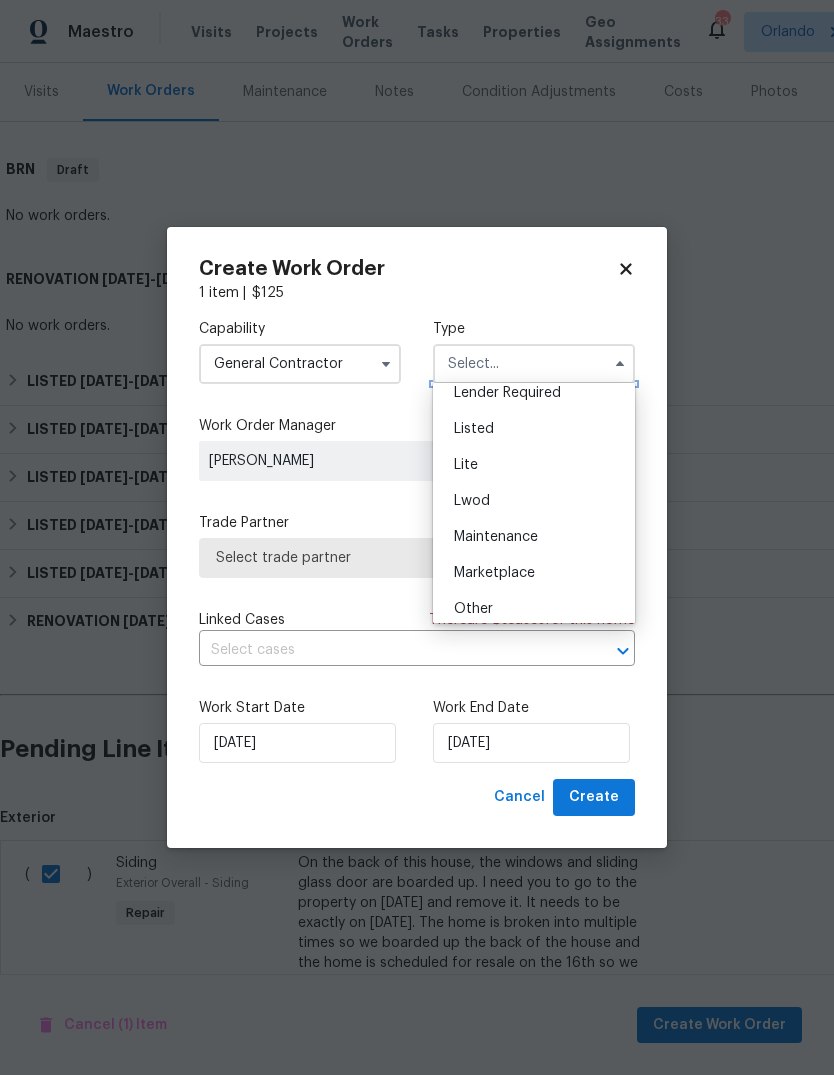 scroll, scrollTop: 209, scrollLeft: 0, axis: vertical 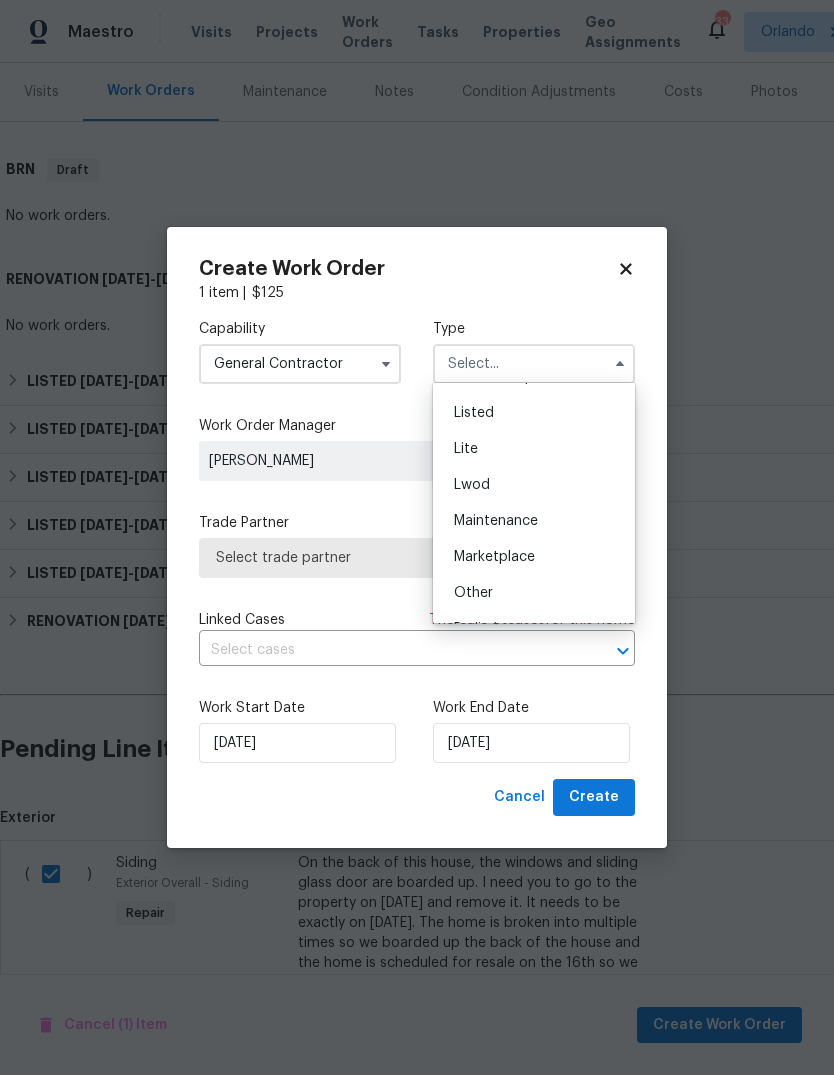 click on "Listed" at bounding box center (534, 413) 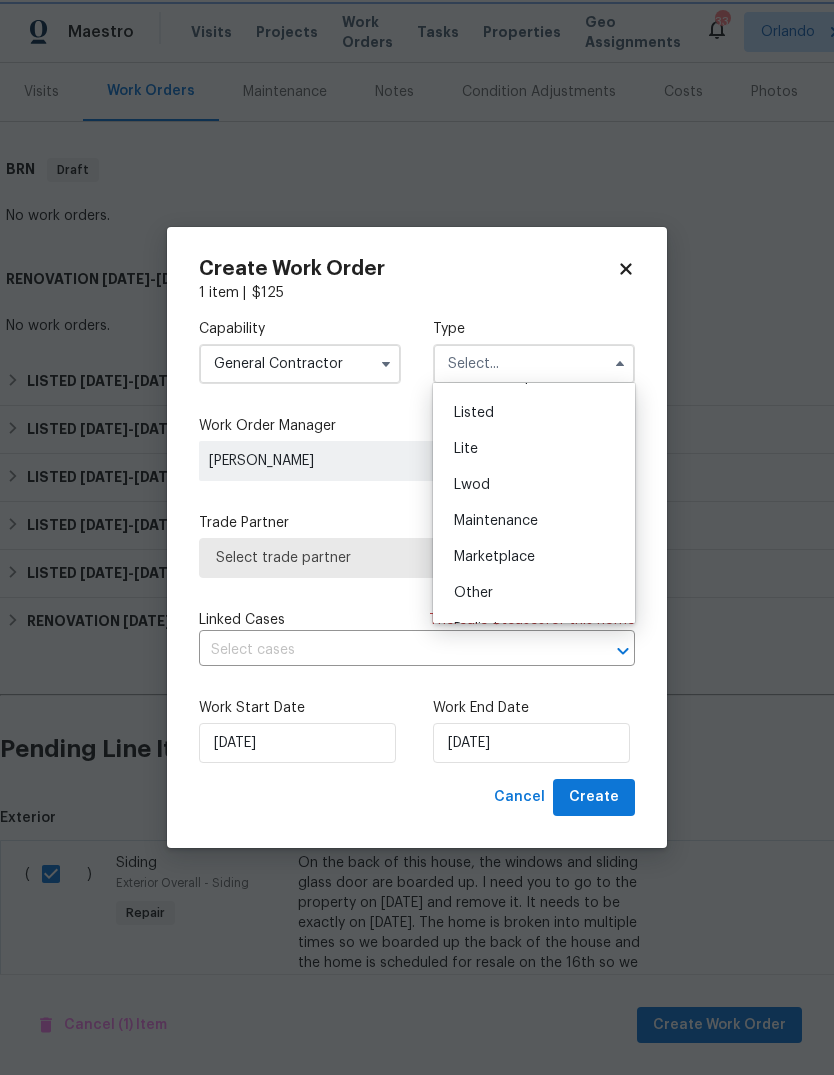 type on "Listed" 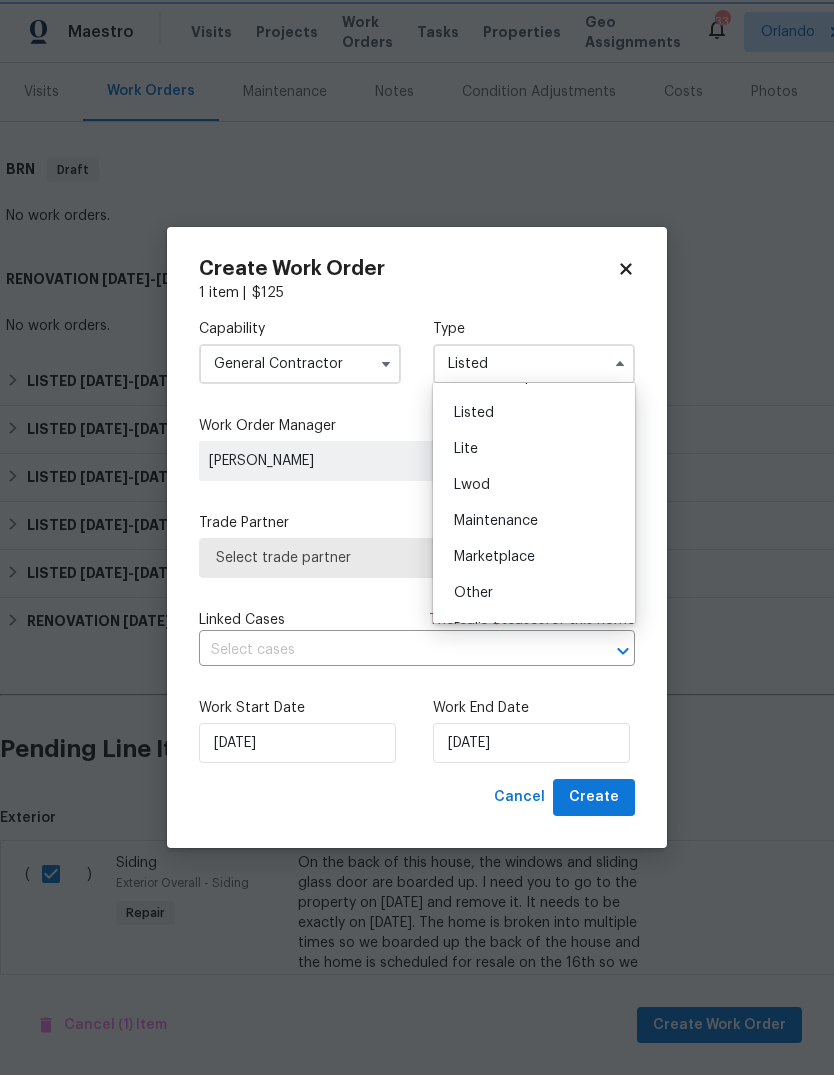 scroll, scrollTop: 0, scrollLeft: 0, axis: both 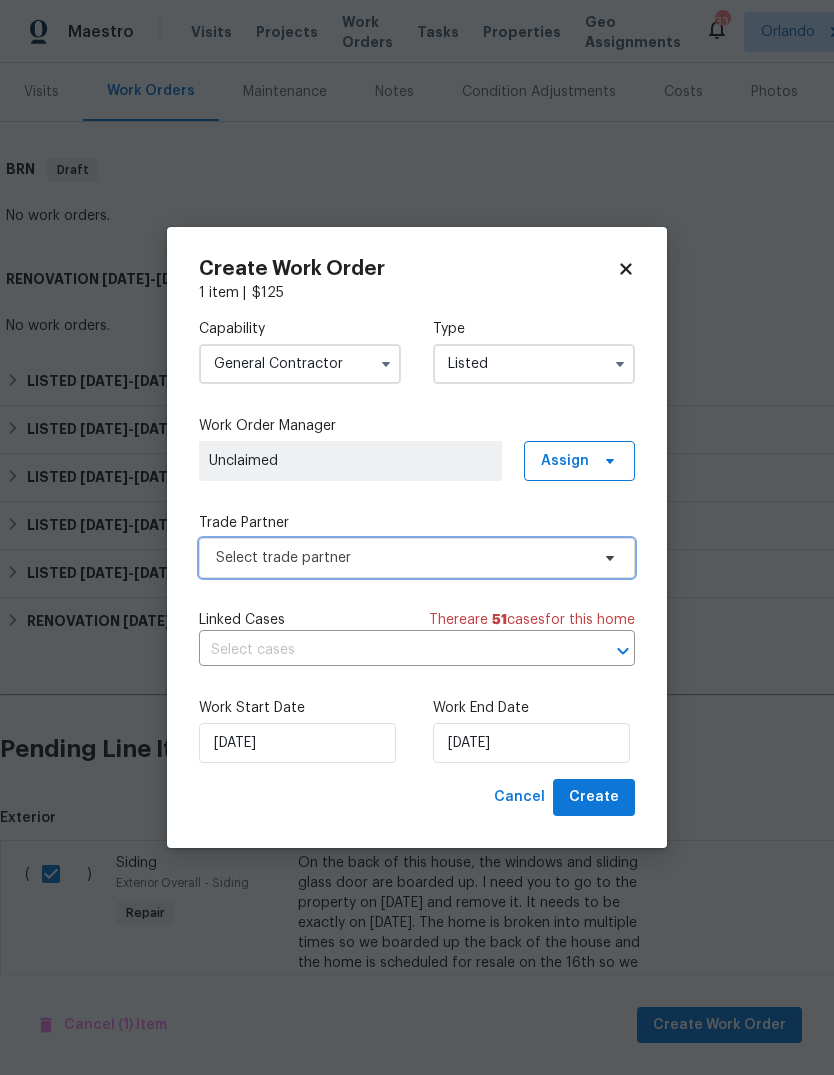 click on "Select trade partner" at bounding box center [402, 558] 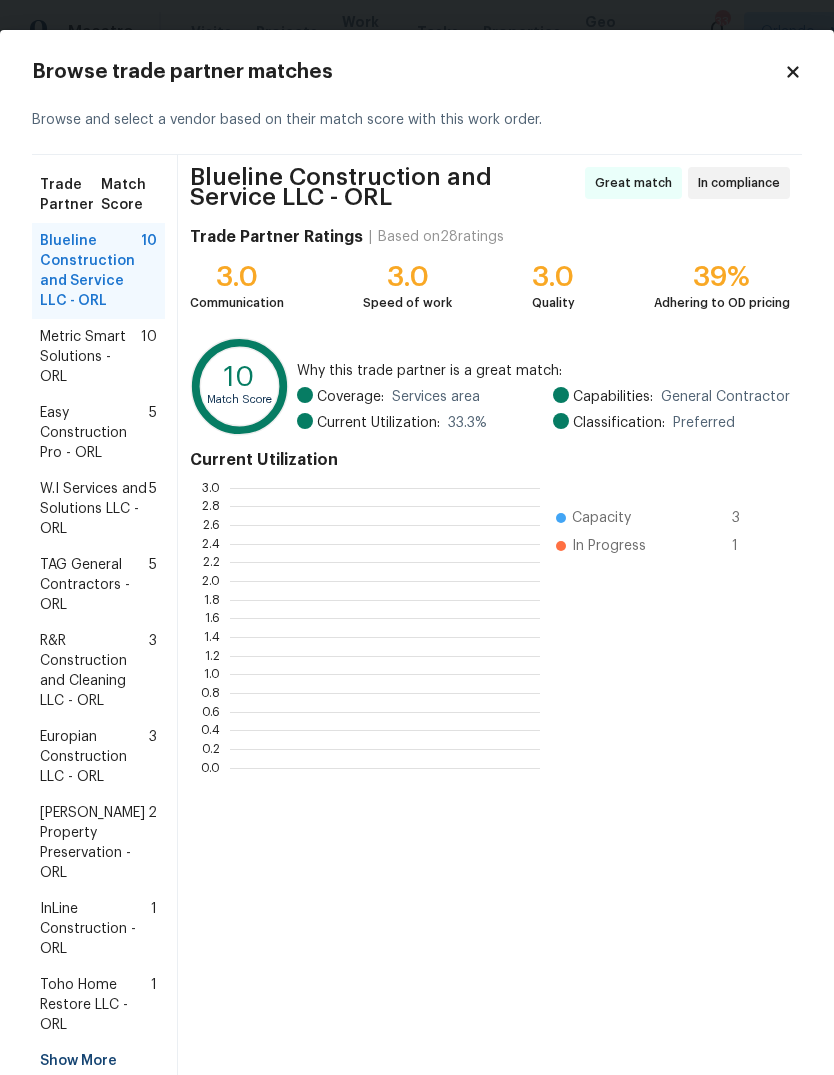 scroll, scrollTop: 2, scrollLeft: 2, axis: both 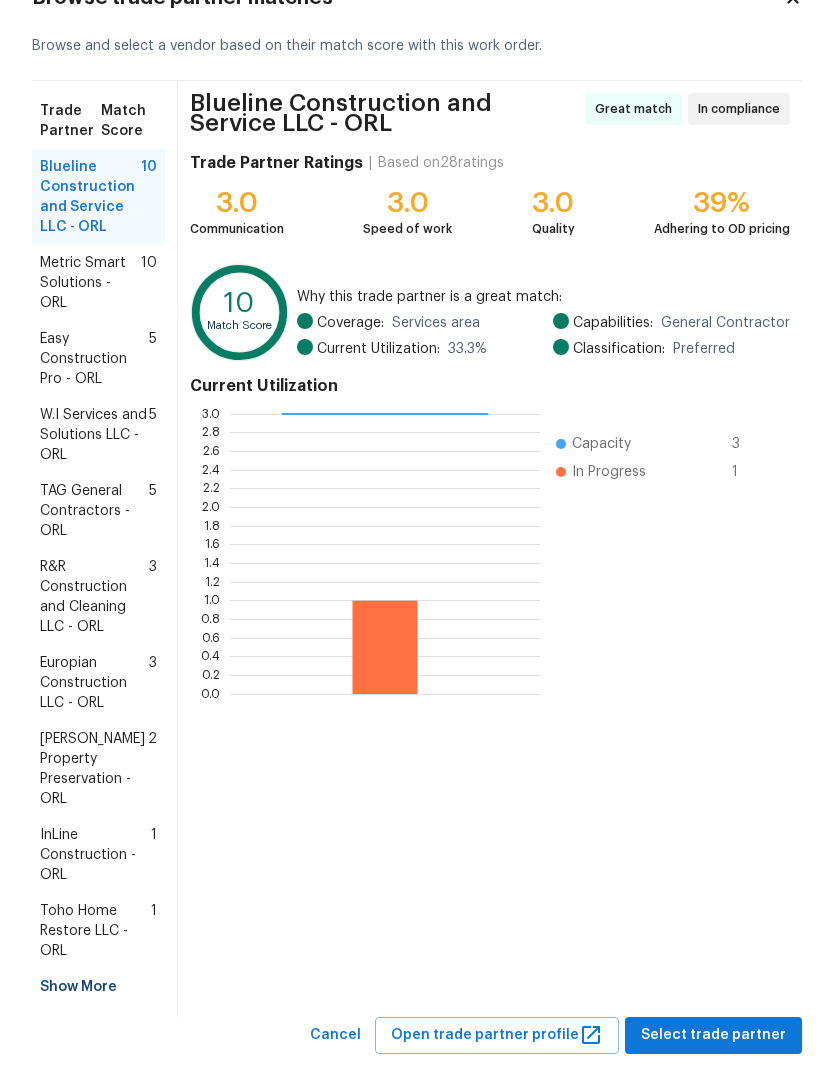 click on "Show More" at bounding box center [98, 987] 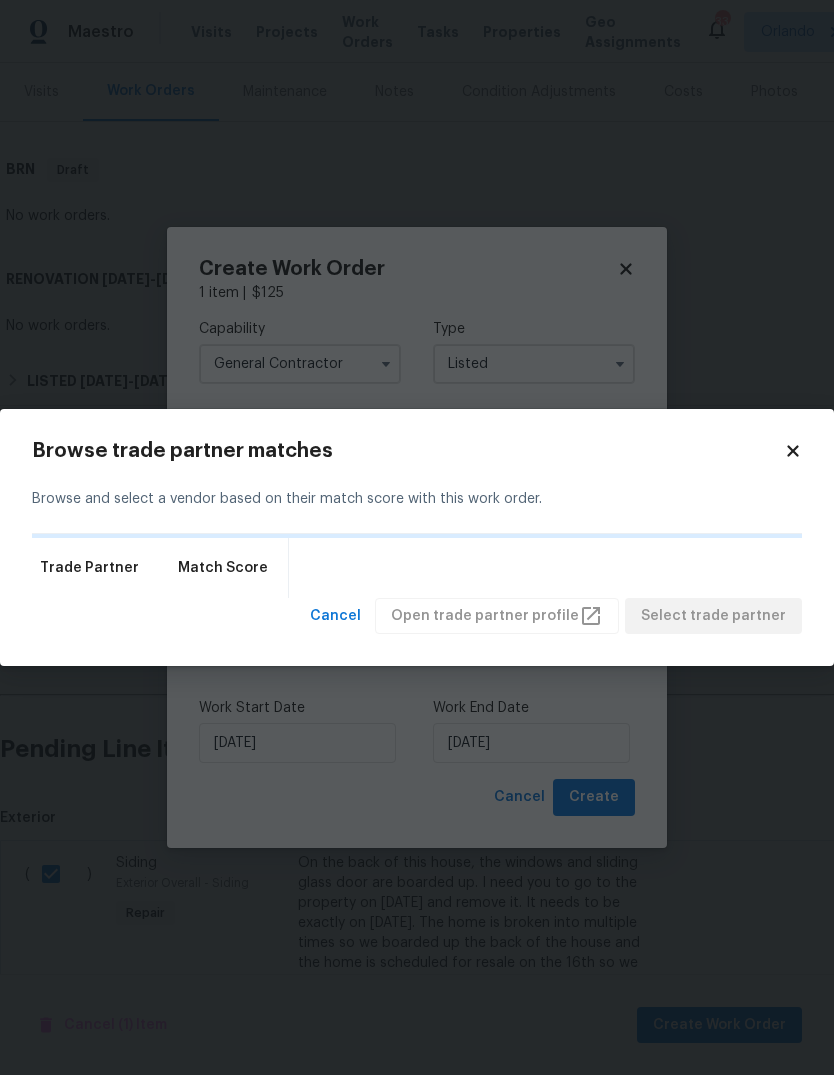 scroll, scrollTop: 0, scrollLeft: 0, axis: both 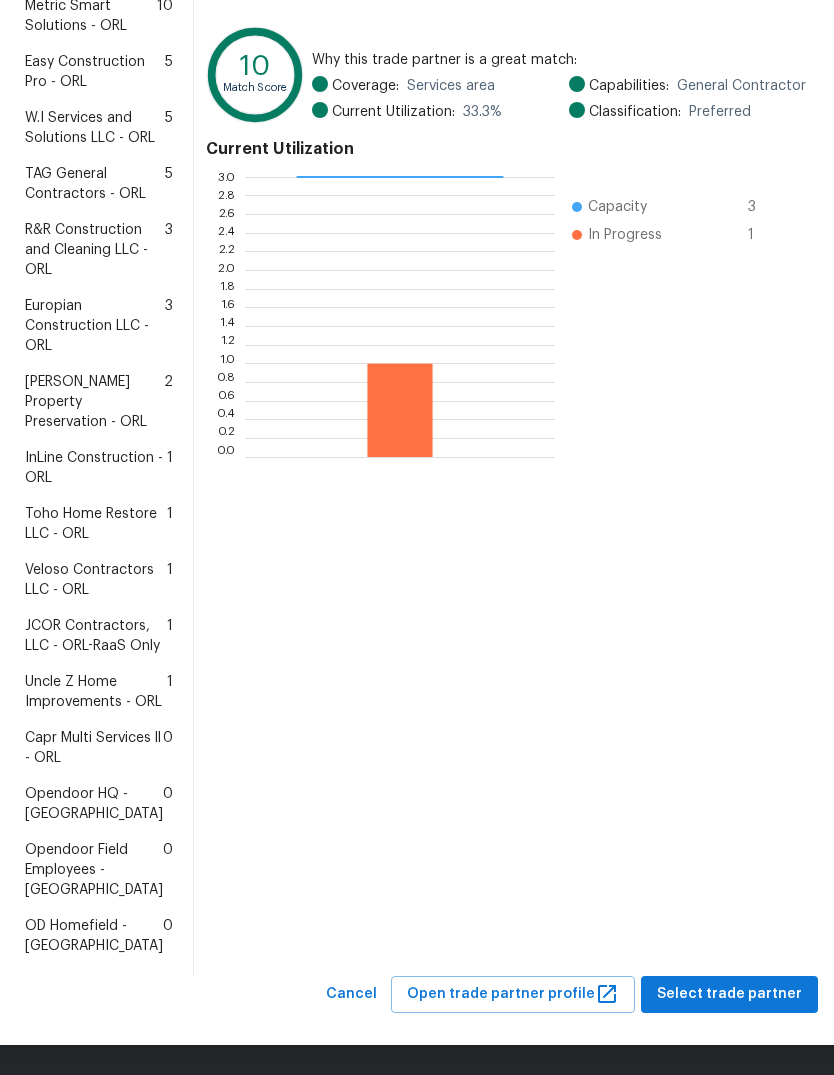click on "Capr Multi Services ll - ORL" at bounding box center (94, 748) 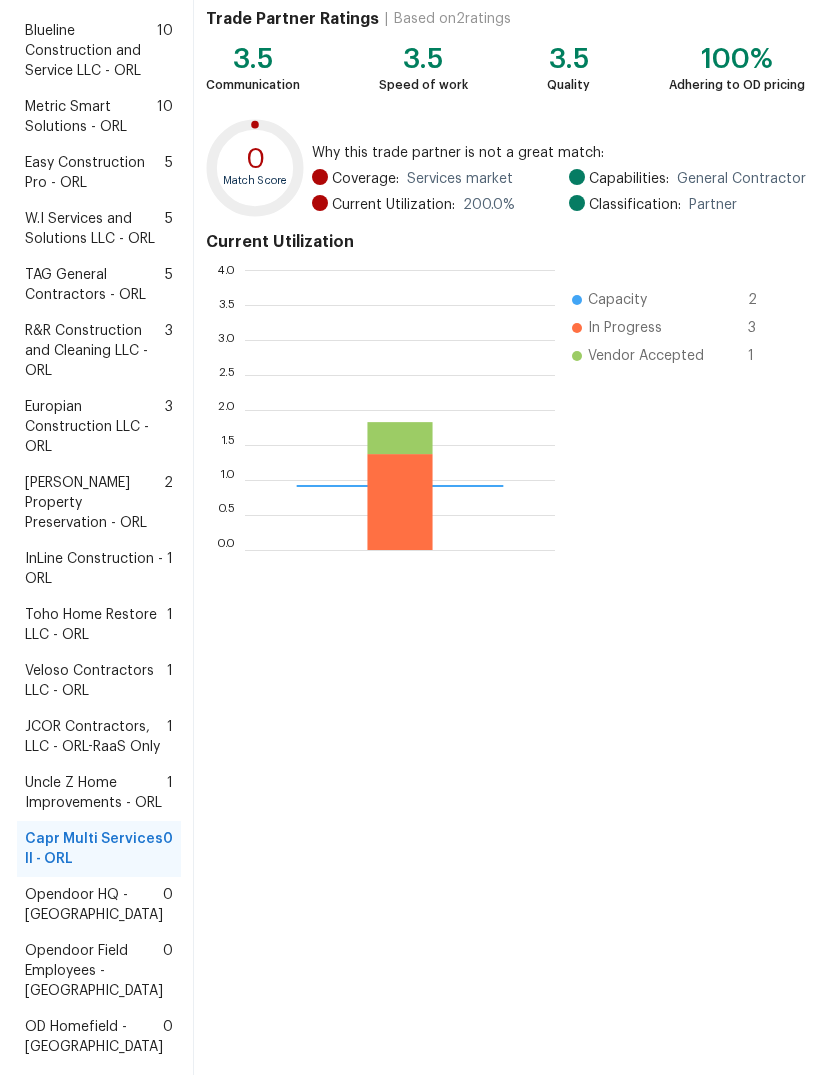 scroll, scrollTop: 2, scrollLeft: 2, axis: both 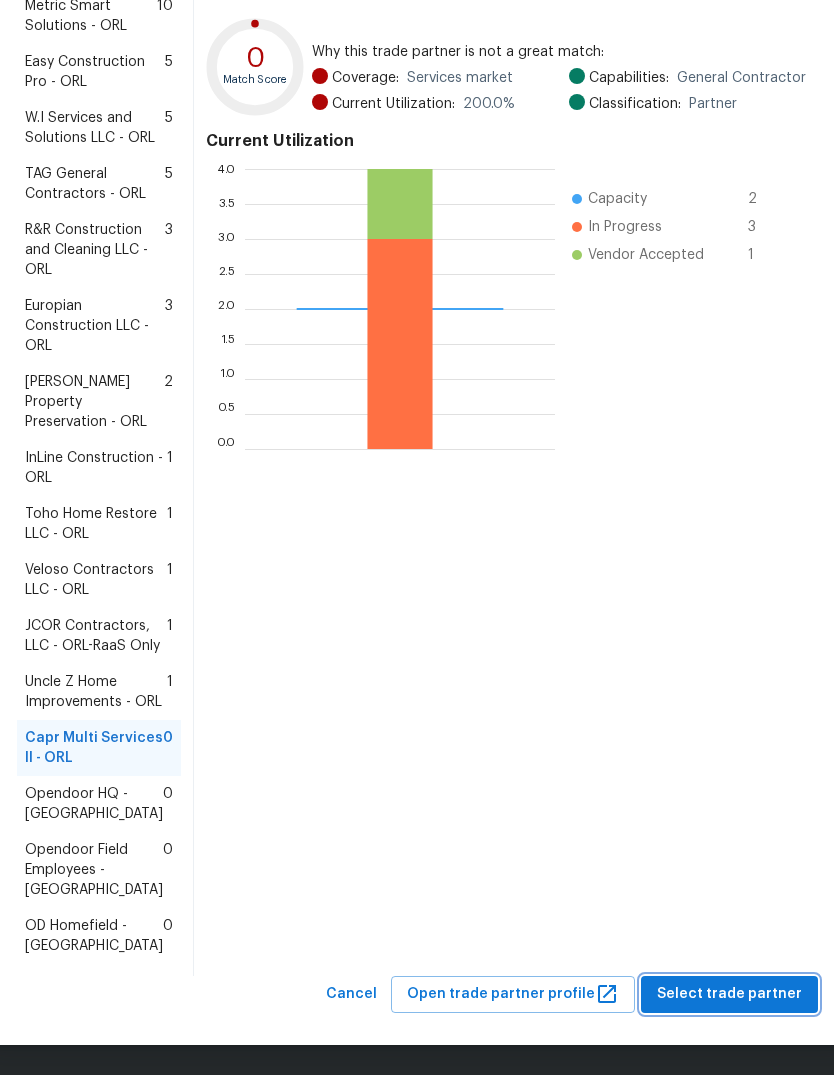 click on "Select trade partner" at bounding box center [729, 994] 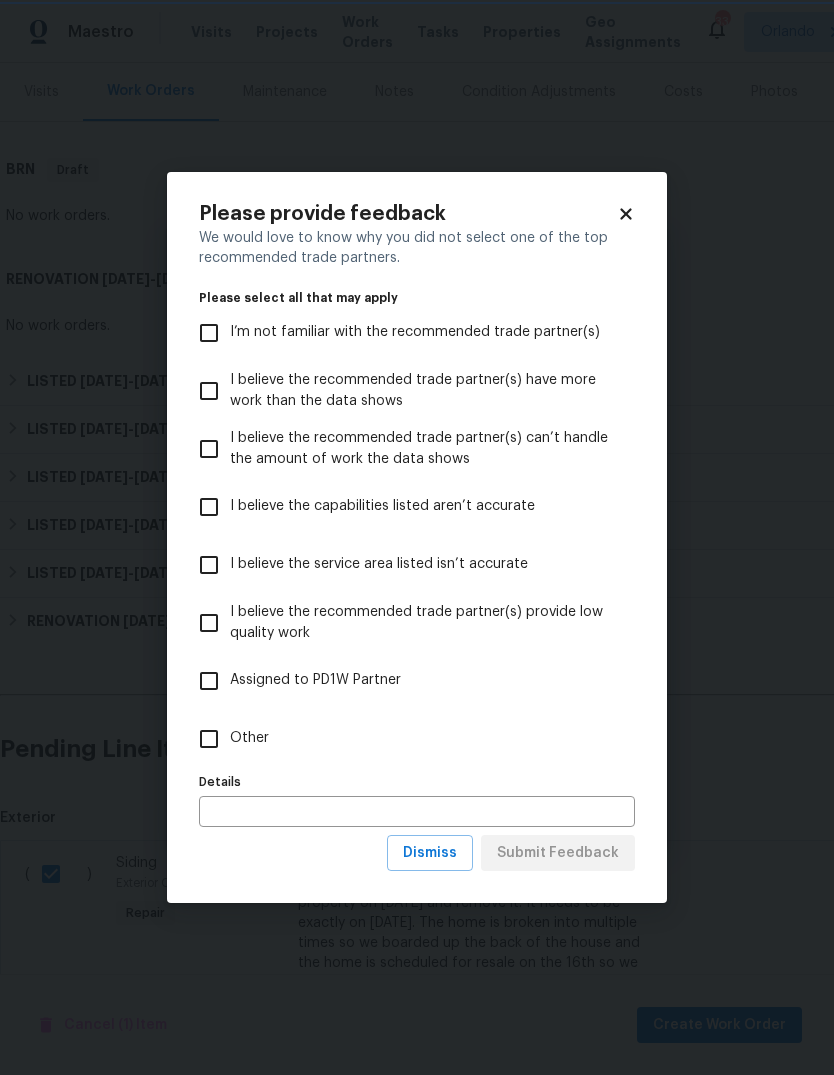 scroll, scrollTop: 0, scrollLeft: 0, axis: both 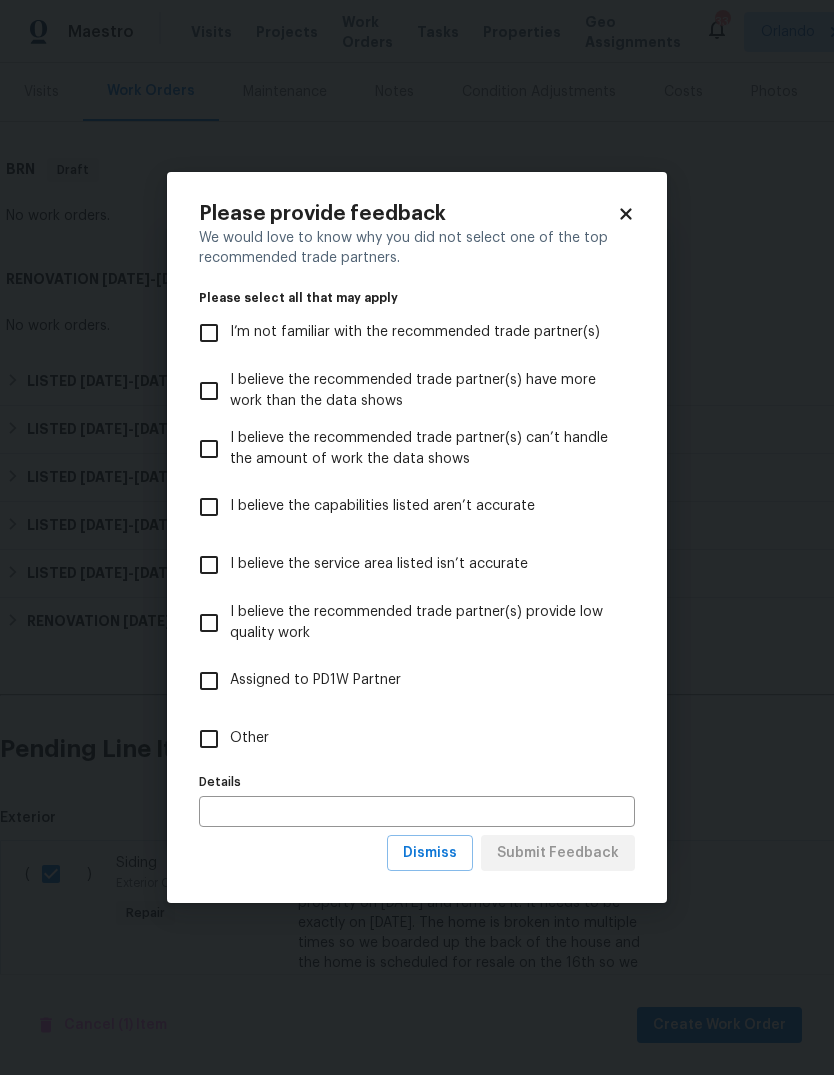 click on "Other" at bounding box center (209, 739) 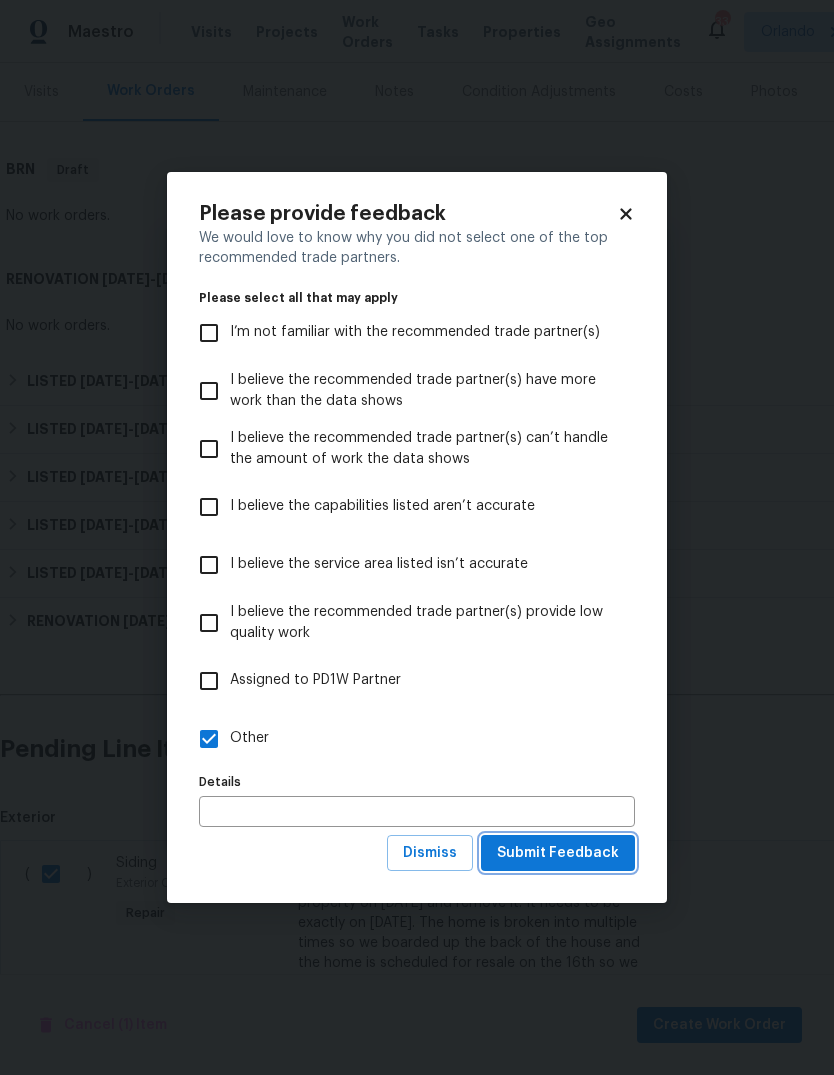 click on "Submit Feedback" at bounding box center (558, 853) 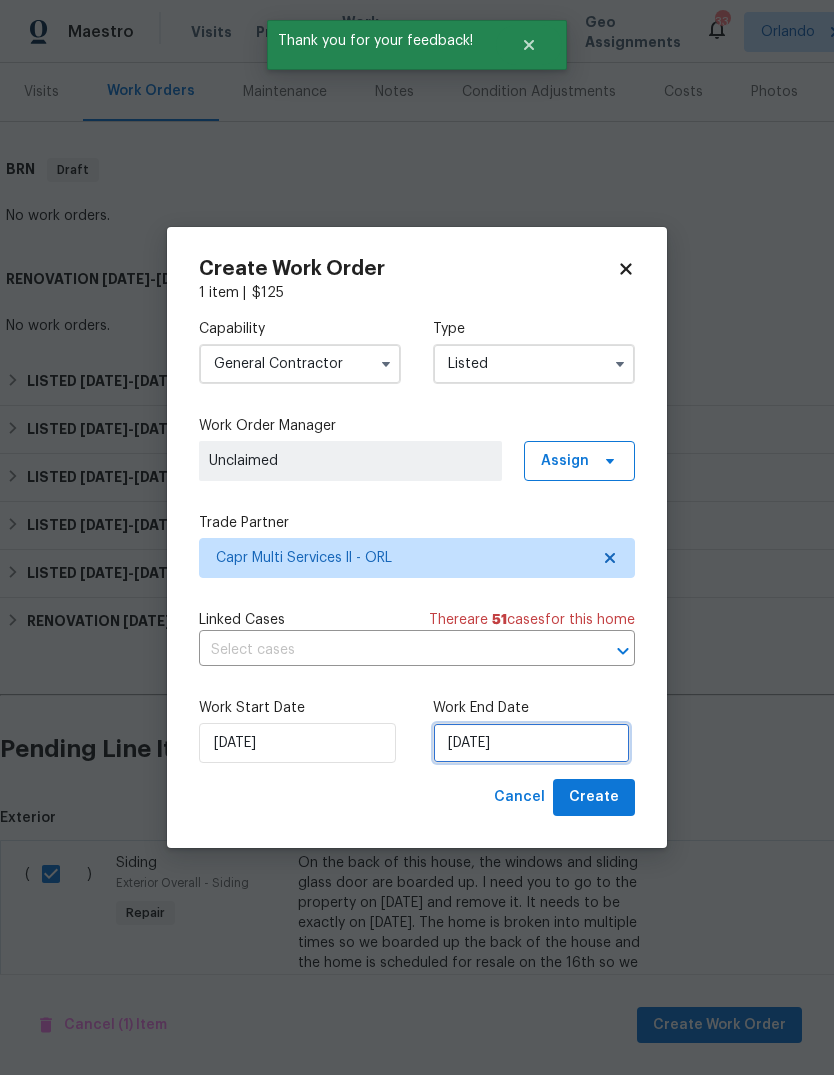 click on "[DATE]" at bounding box center [531, 743] 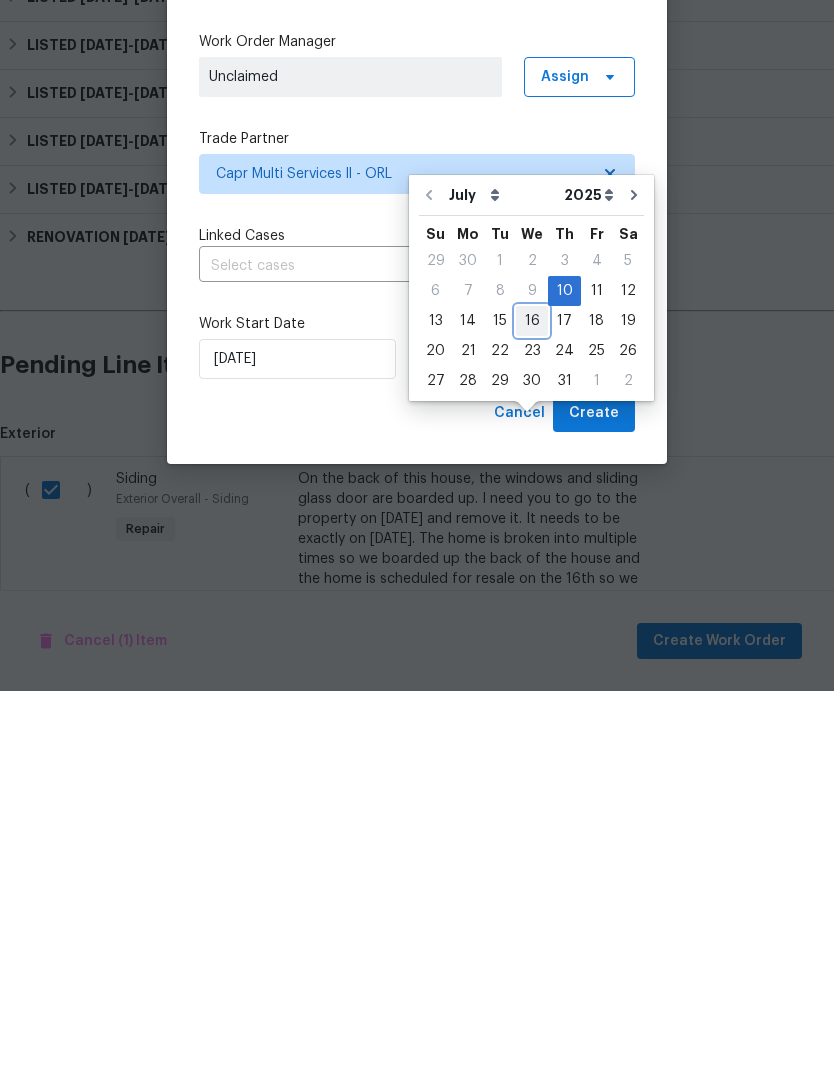 click on "16" at bounding box center (532, 705) 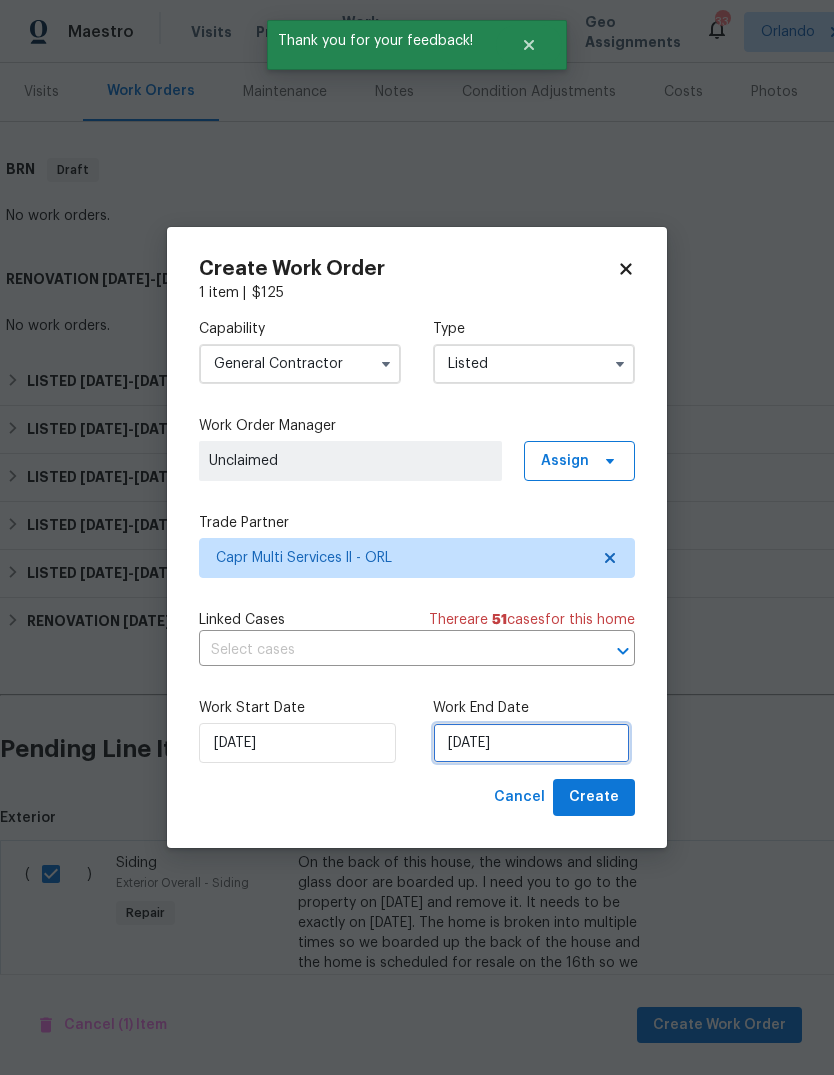 click on "[DATE]" at bounding box center [531, 743] 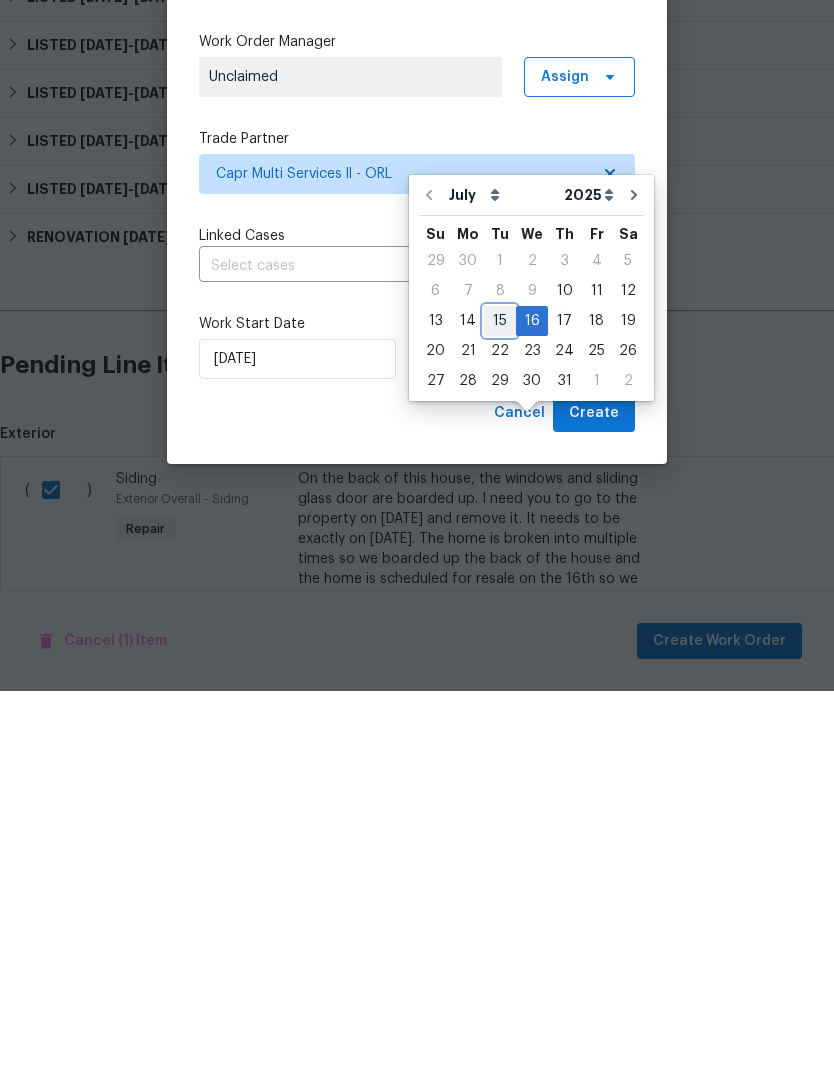 click on "15" at bounding box center (500, 705) 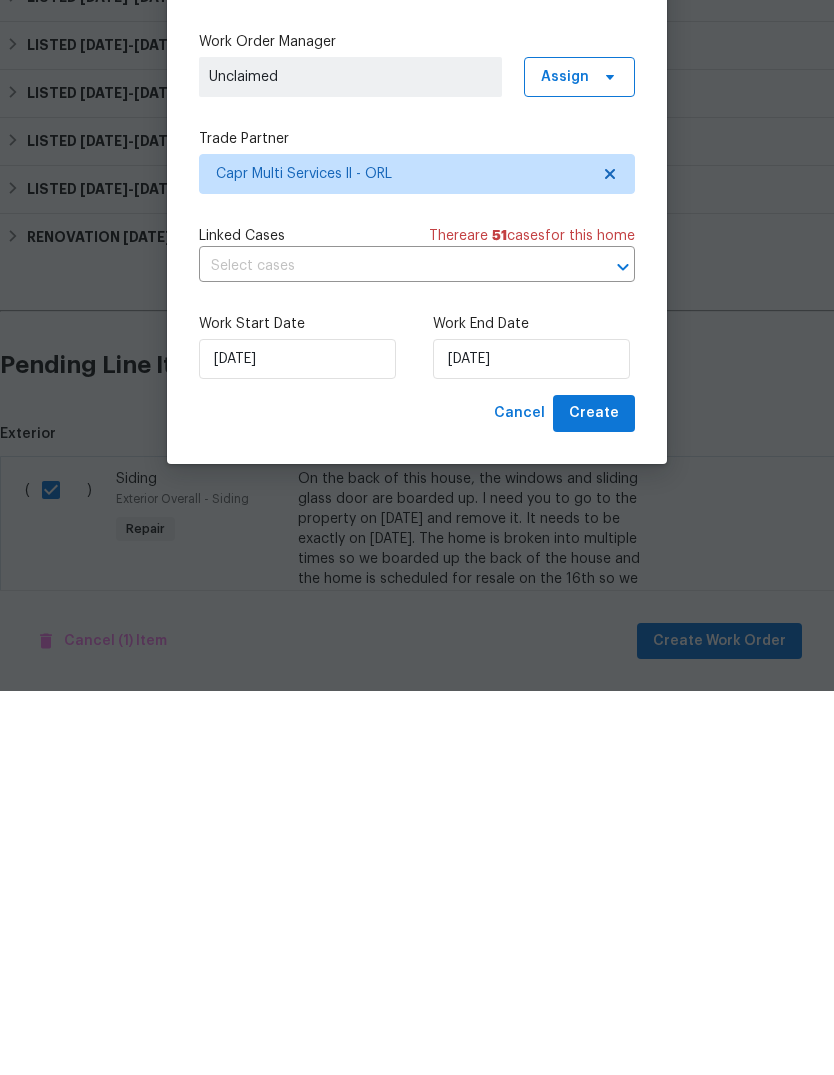type on "[DATE]" 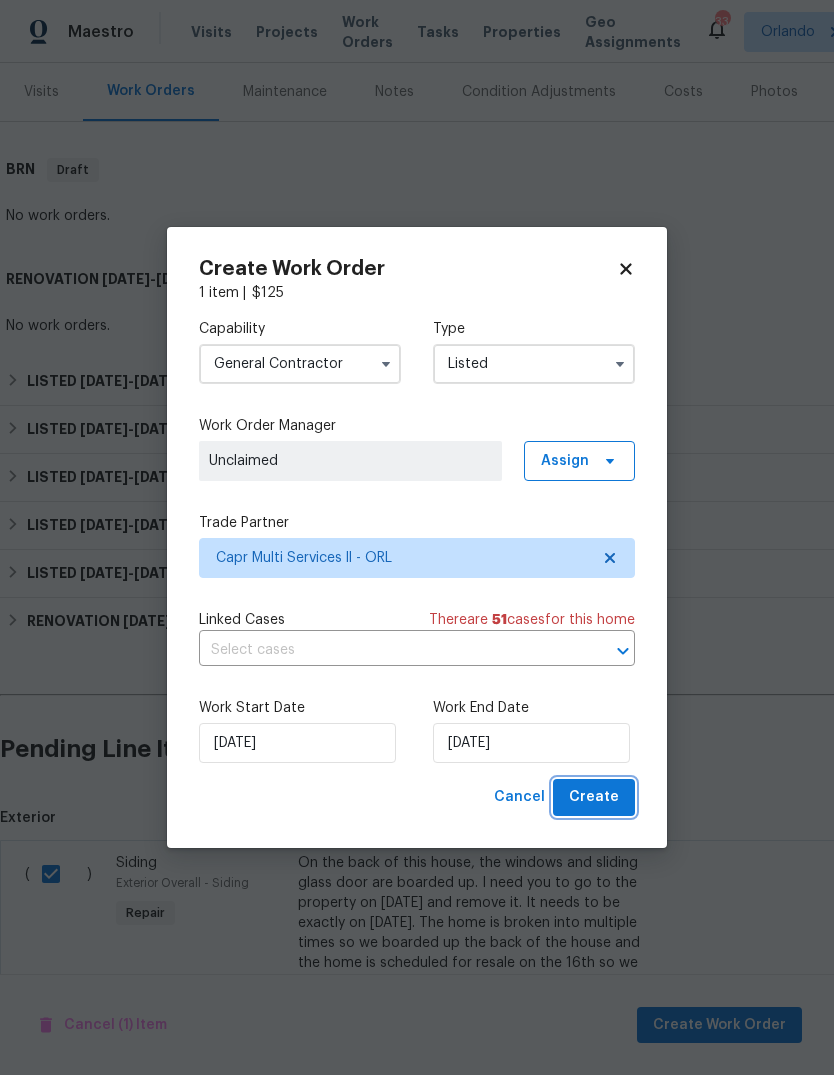 click on "Create" at bounding box center [594, 797] 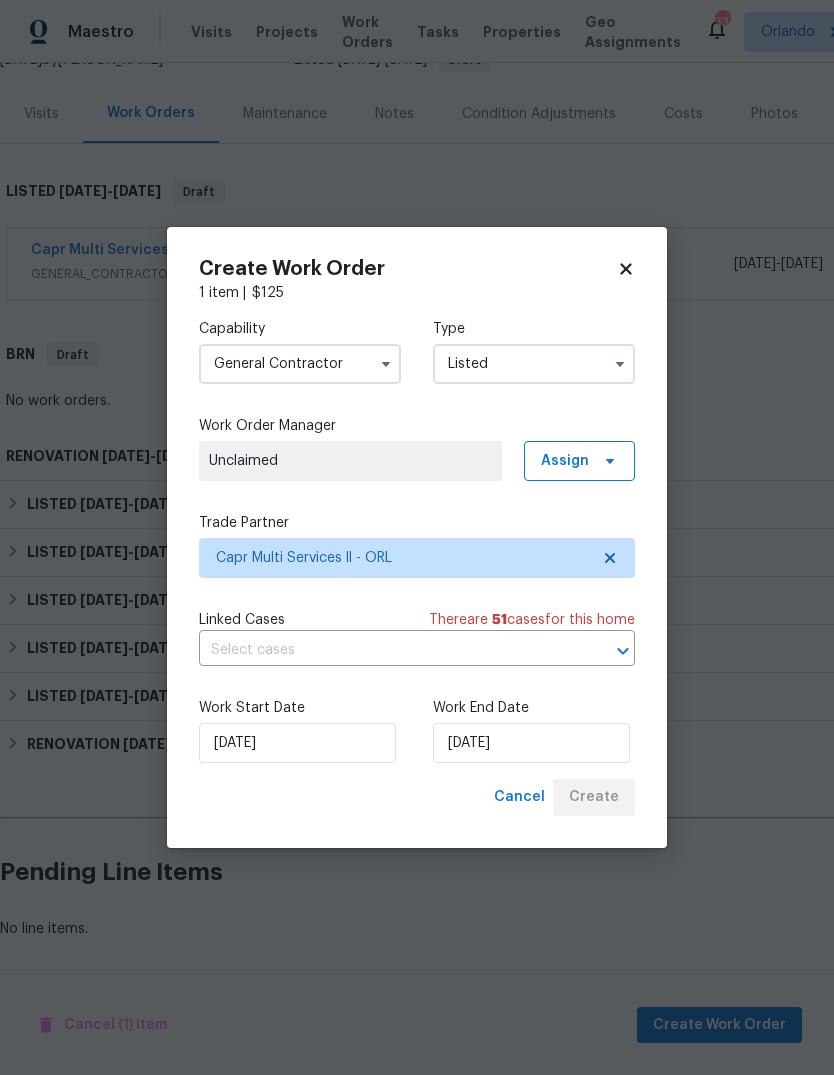 scroll, scrollTop: 143, scrollLeft: 0, axis: vertical 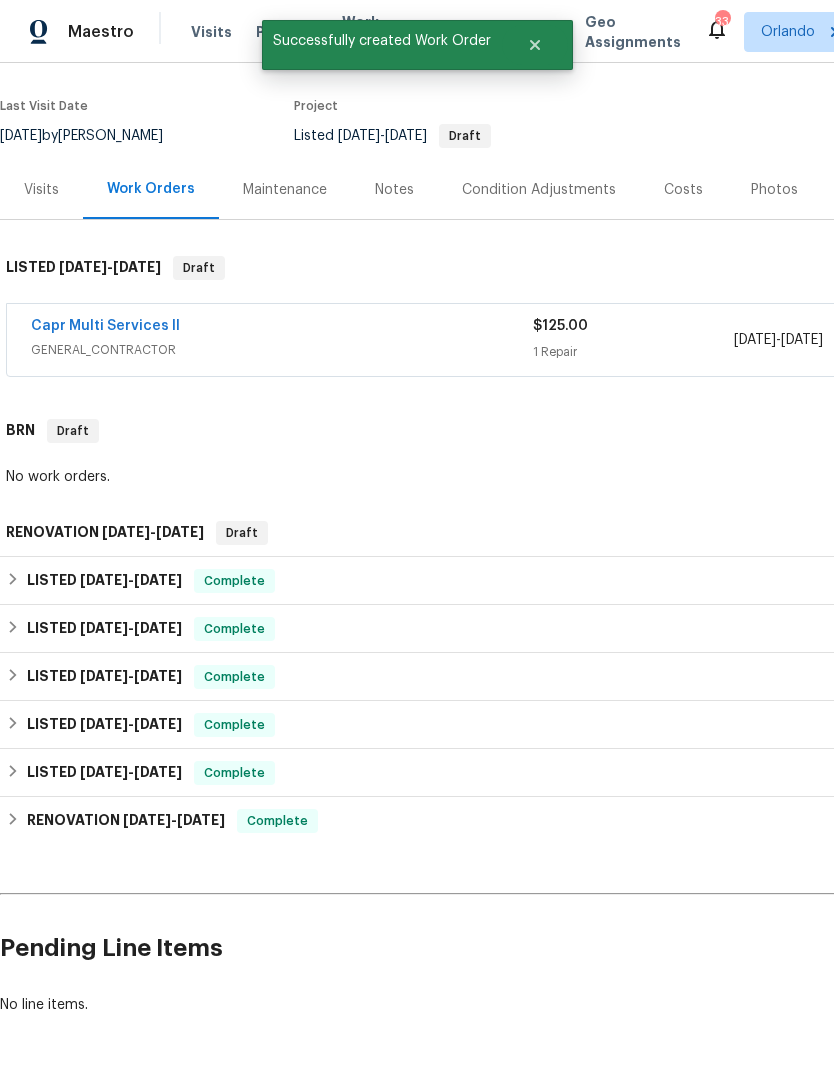 click on "Capr Multi Services ll" at bounding box center (105, 326) 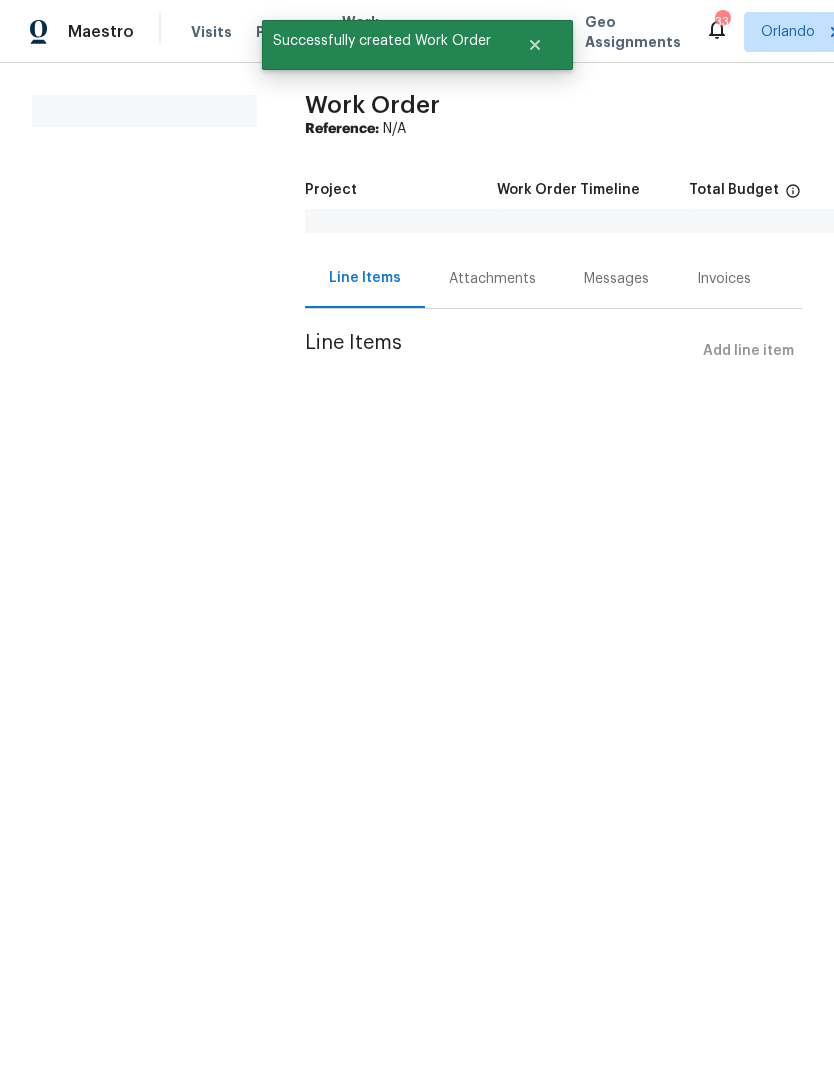 scroll, scrollTop: 0, scrollLeft: 0, axis: both 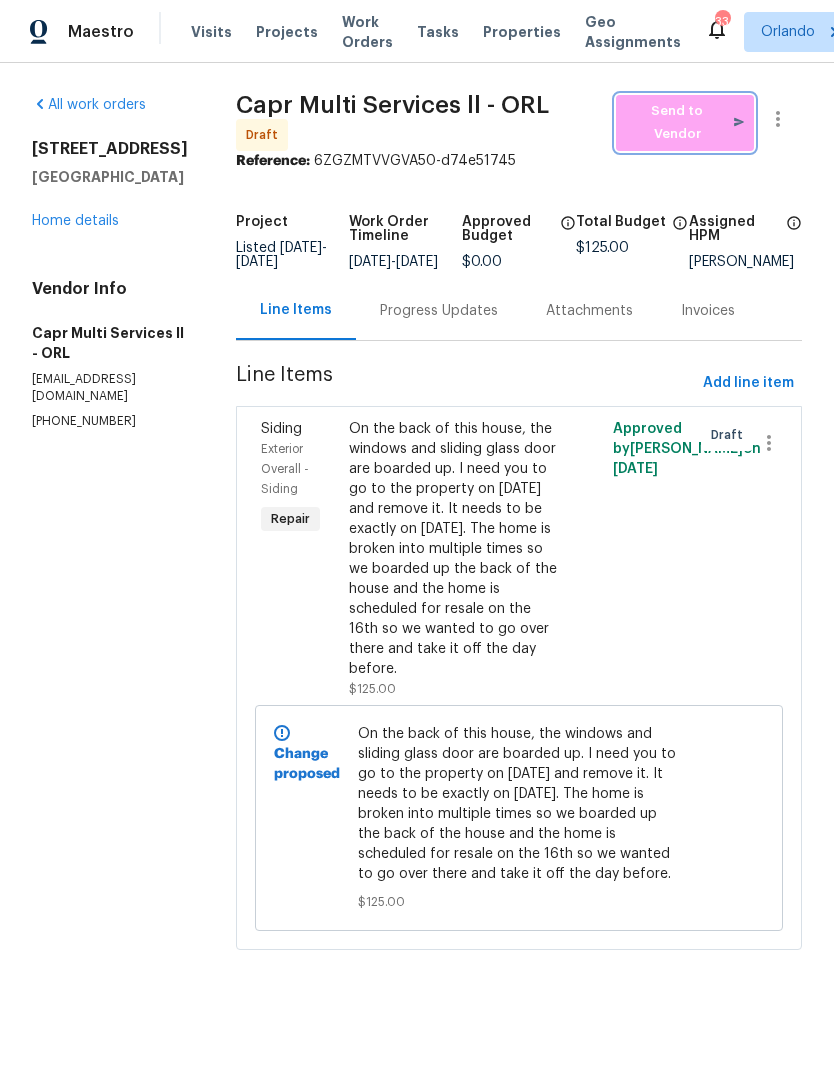 click on "Send to Vendor" at bounding box center [685, 123] 